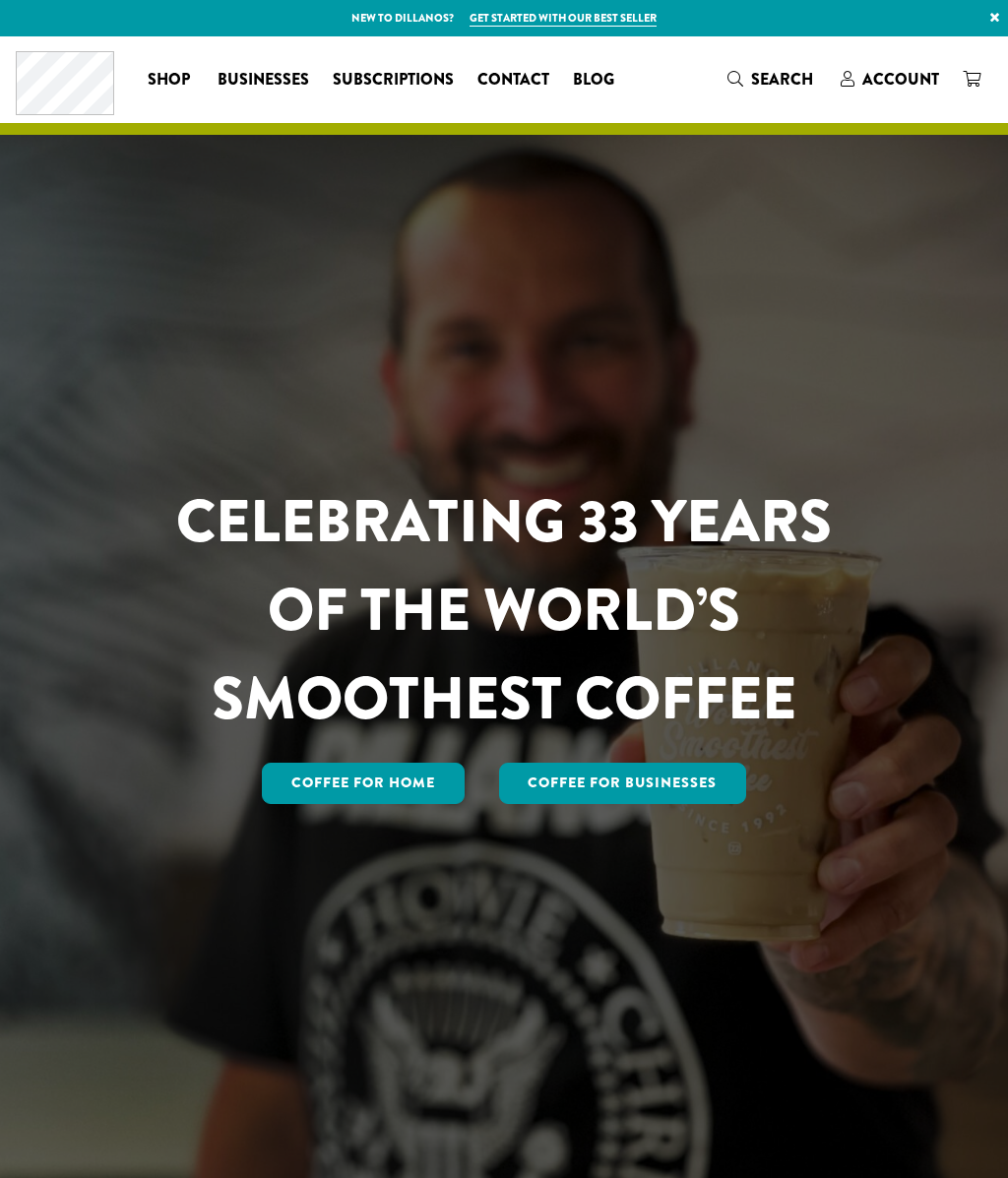 scroll, scrollTop: 0, scrollLeft: 0, axis: both 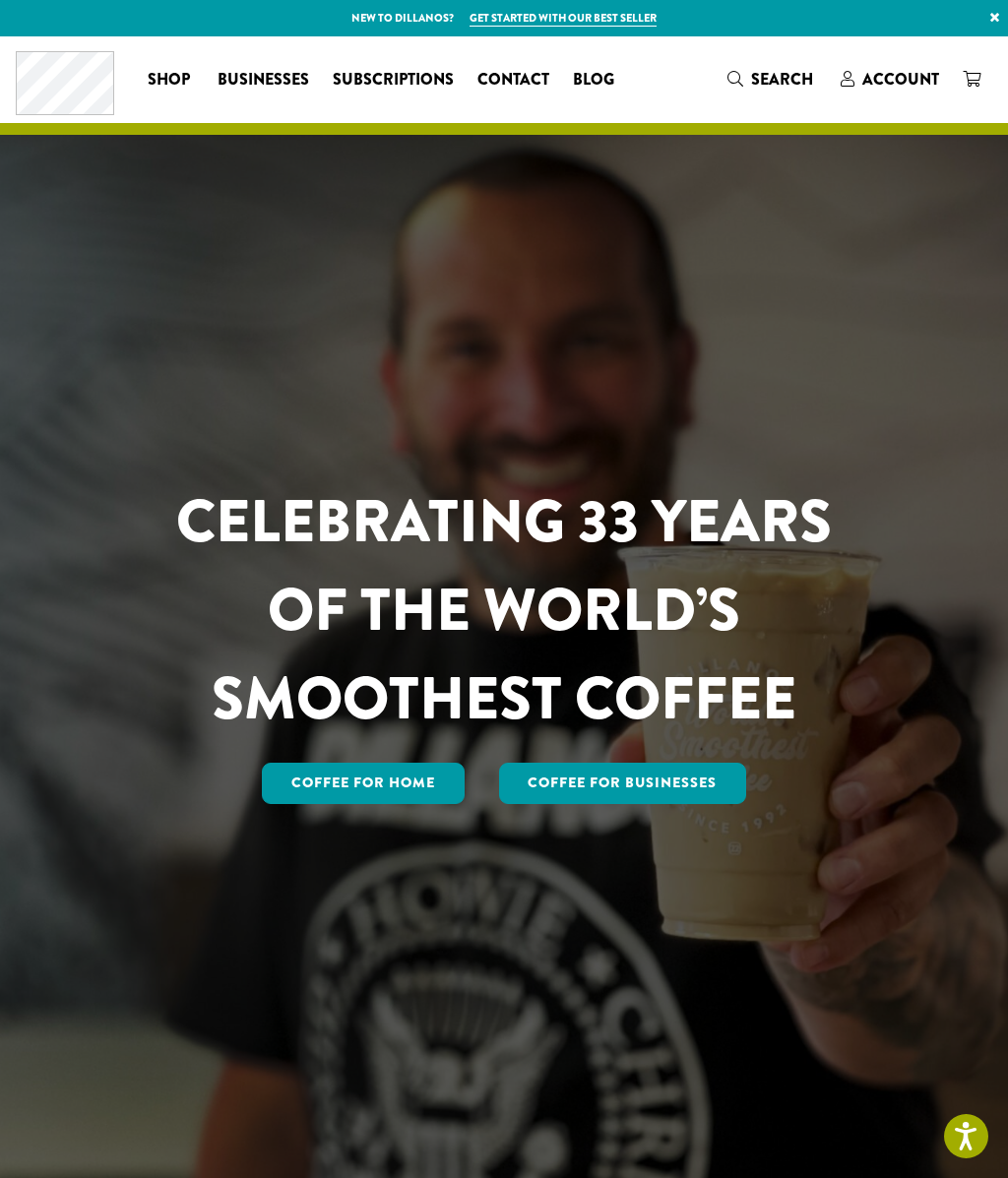 click on "Account" at bounding box center (901, 79) 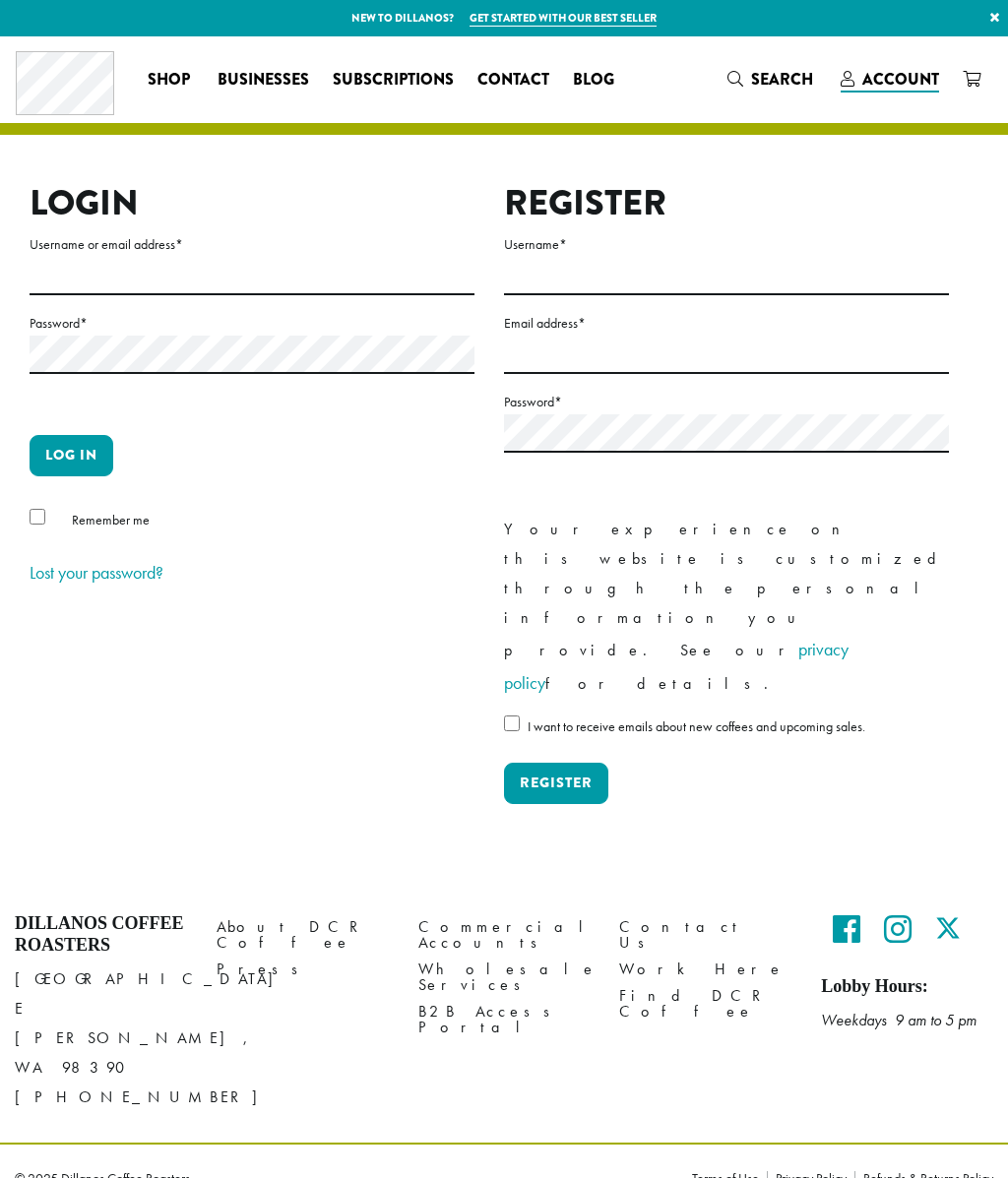 scroll, scrollTop: 0, scrollLeft: 0, axis: both 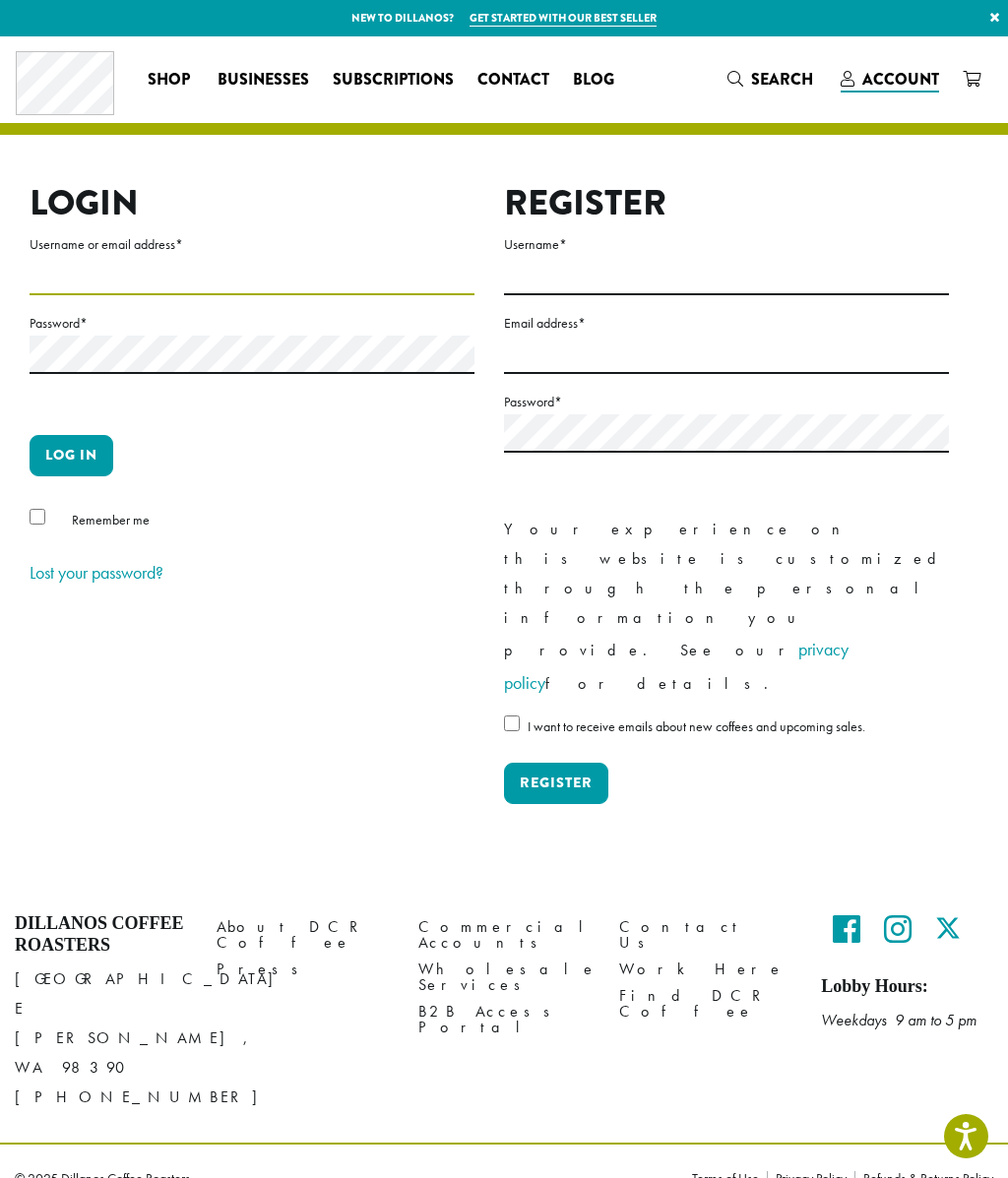 click on "Username or email address  *" at bounding box center [252, 276] 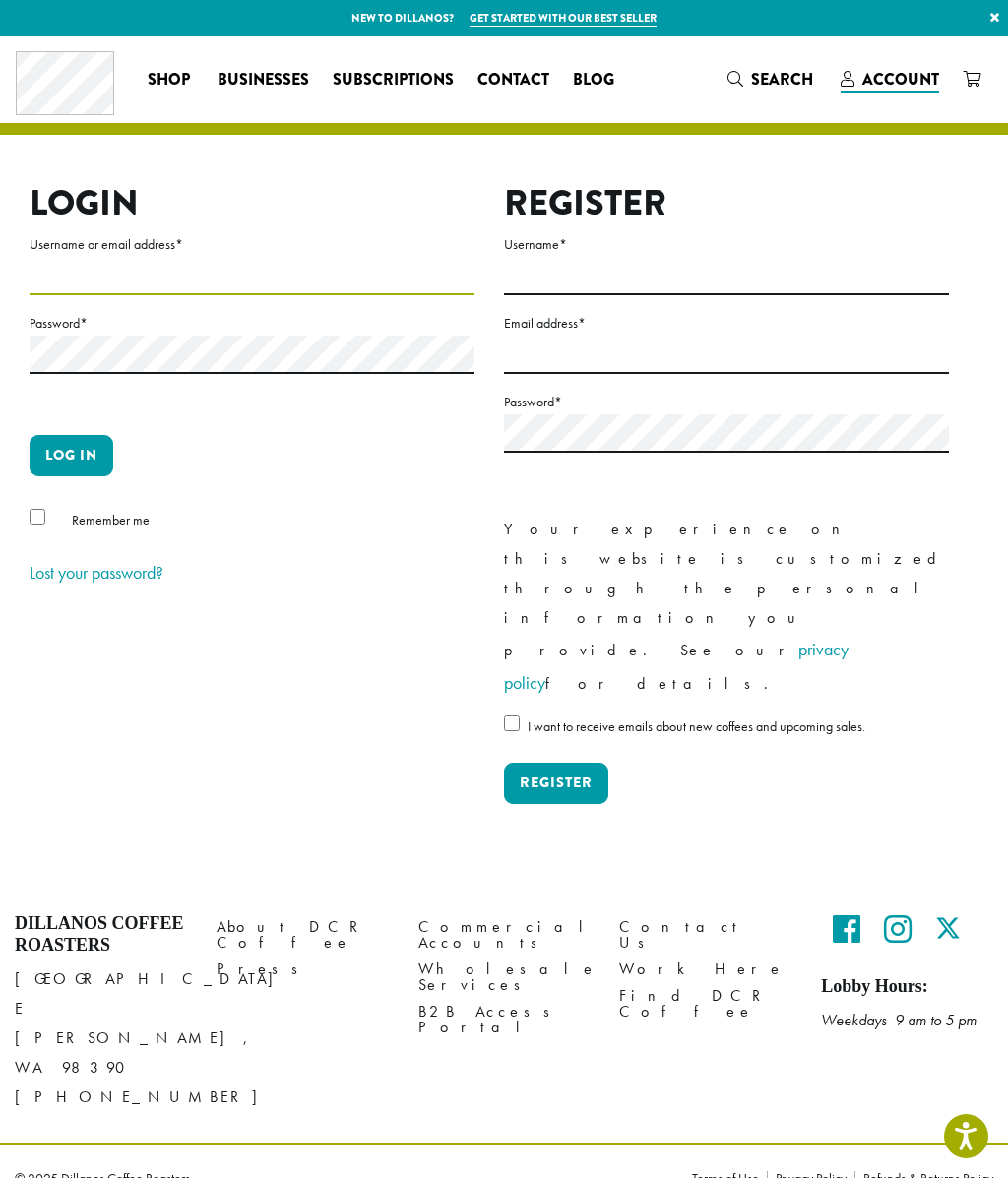 type on "**********" 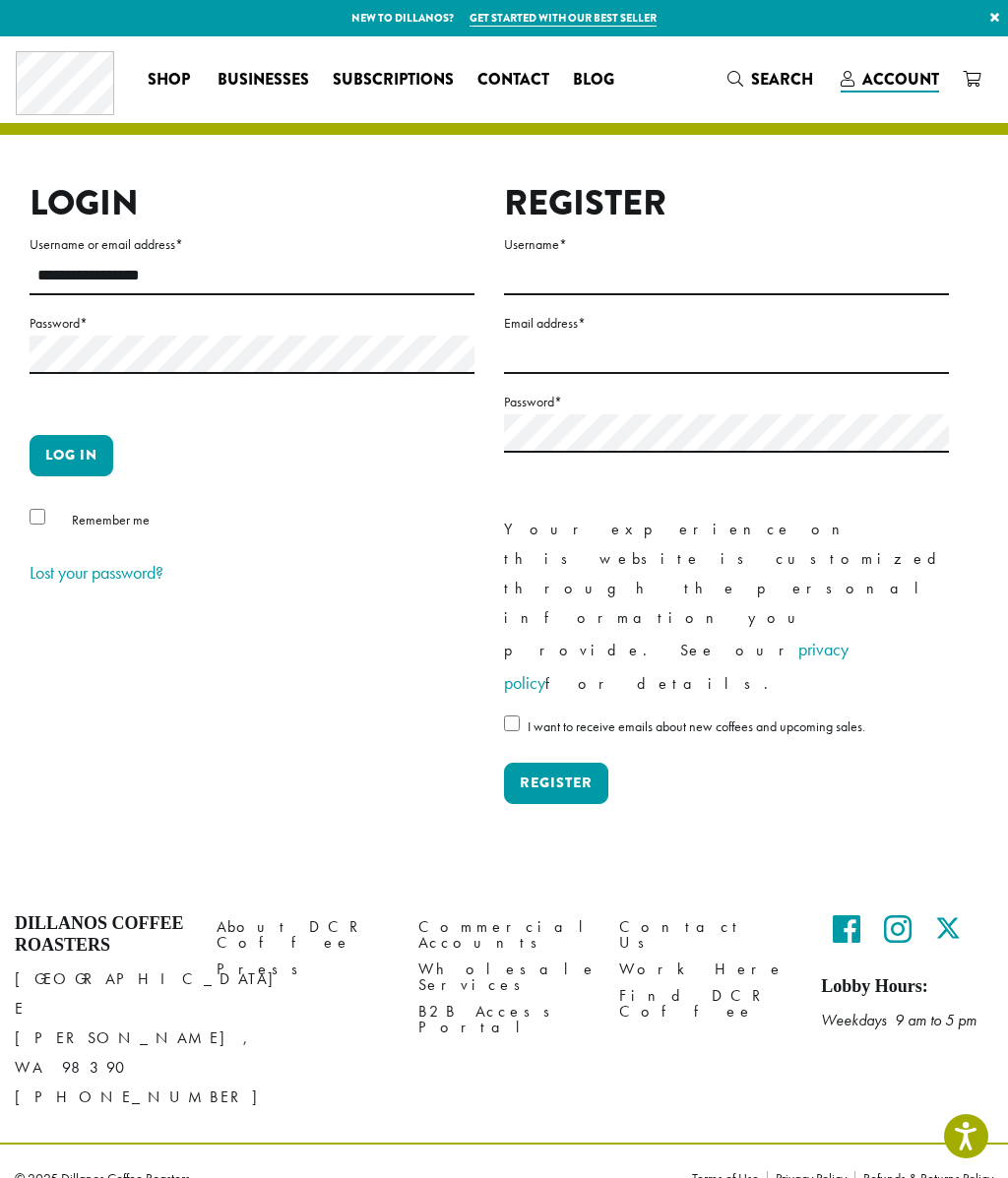 click on "Log in" at bounding box center (71, 456) 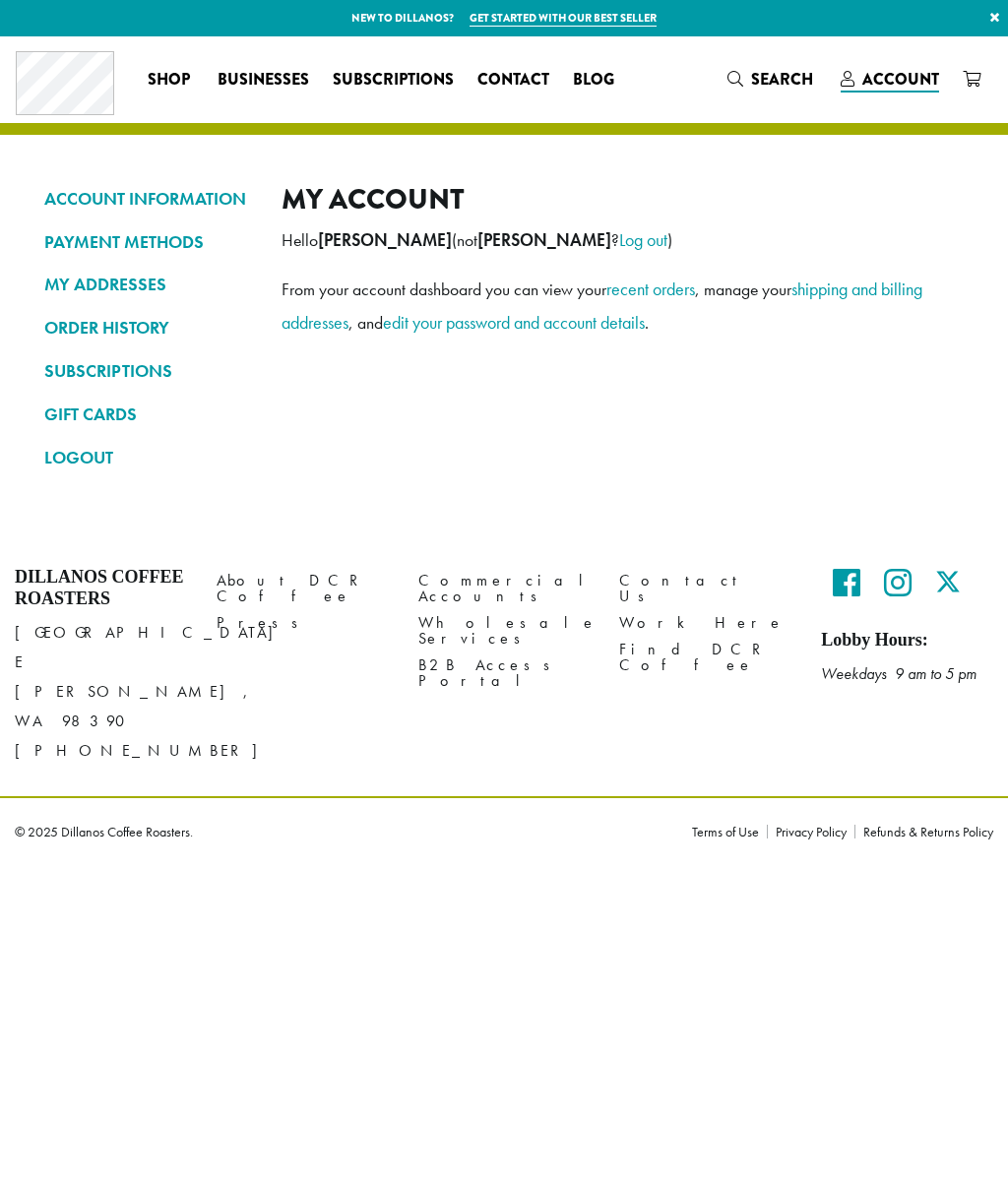 scroll, scrollTop: 0, scrollLeft: 0, axis: both 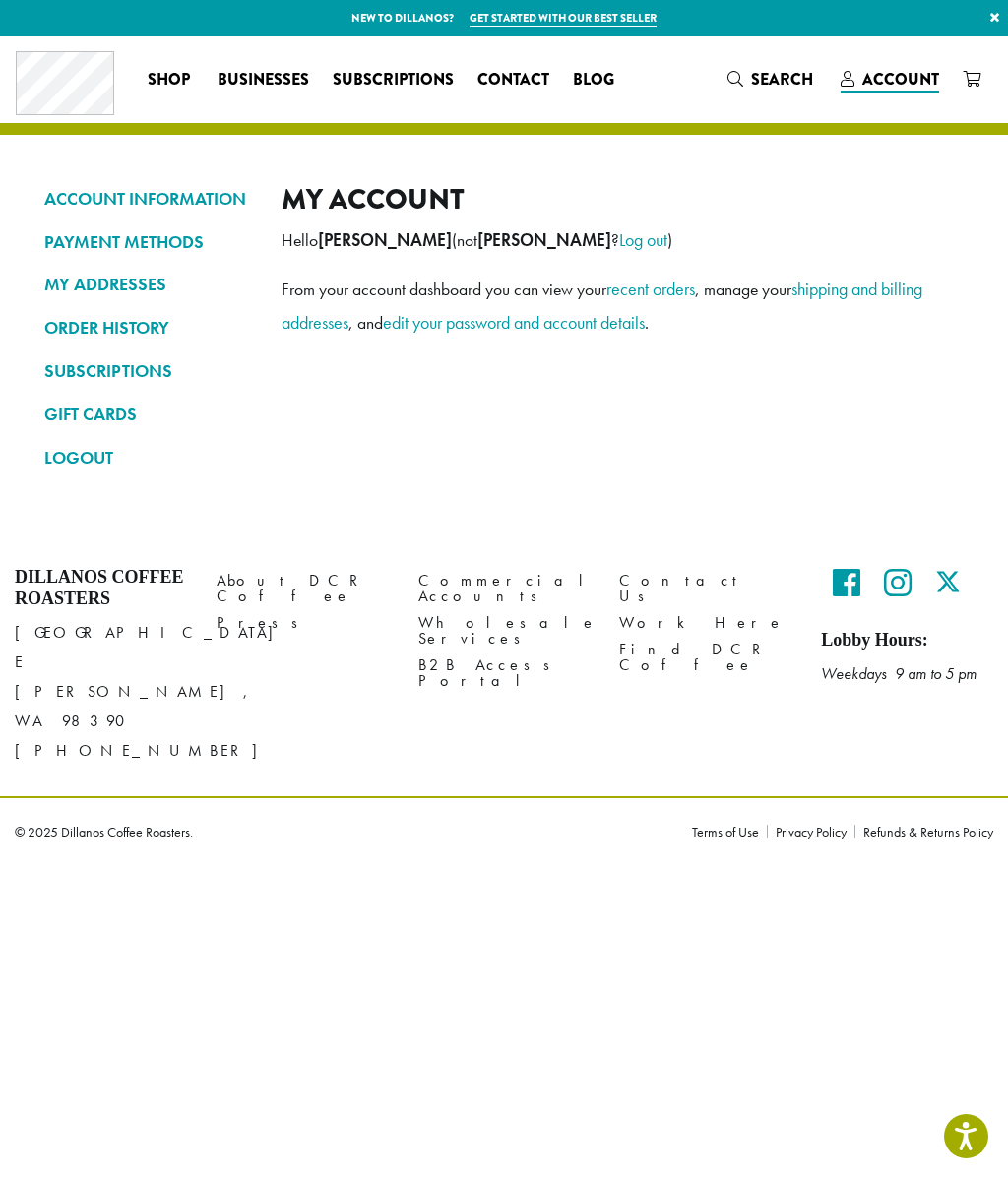 click on "recent orders" at bounding box center (651, 288) 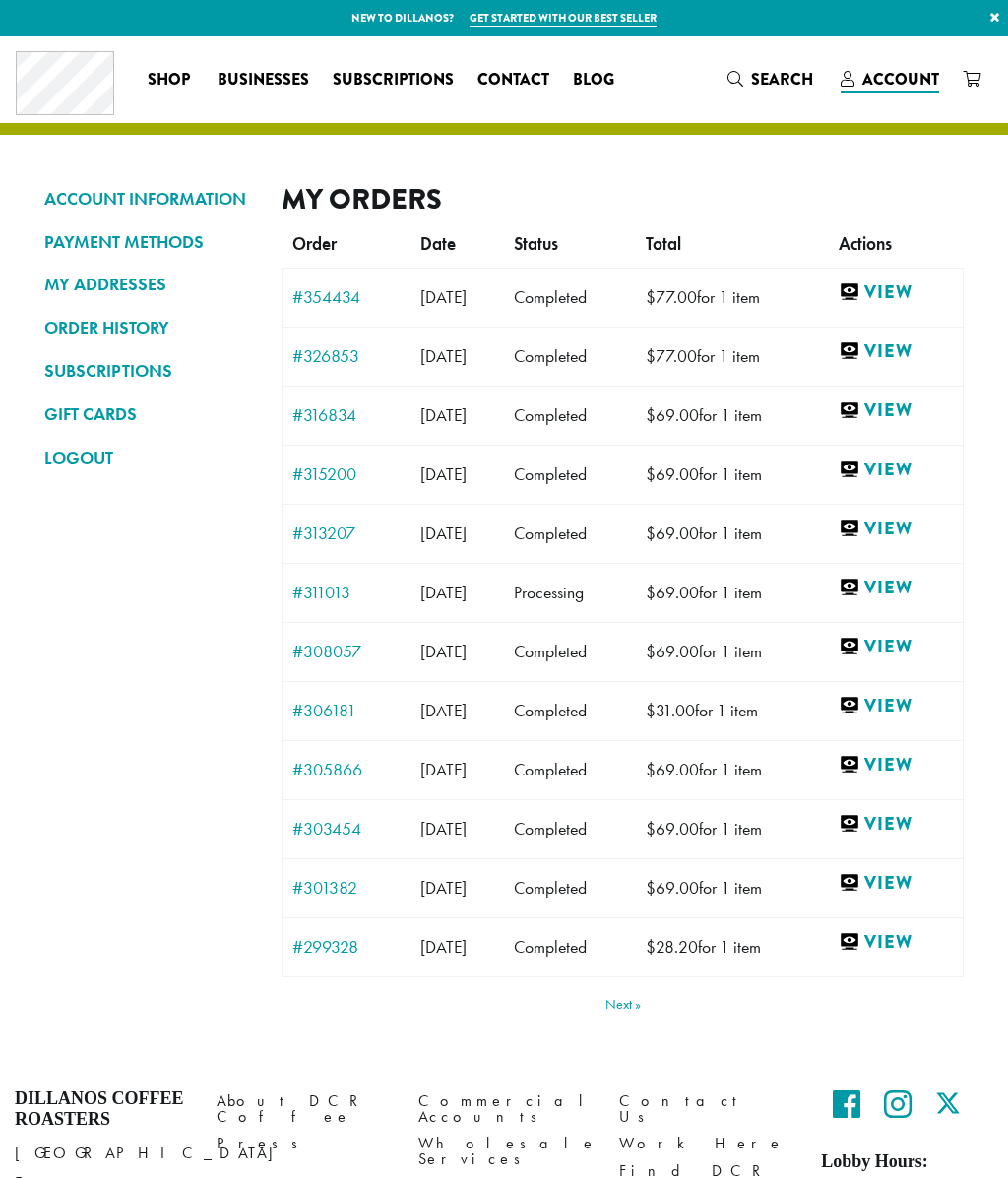 scroll, scrollTop: 0, scrollLeft: 0, axis: both 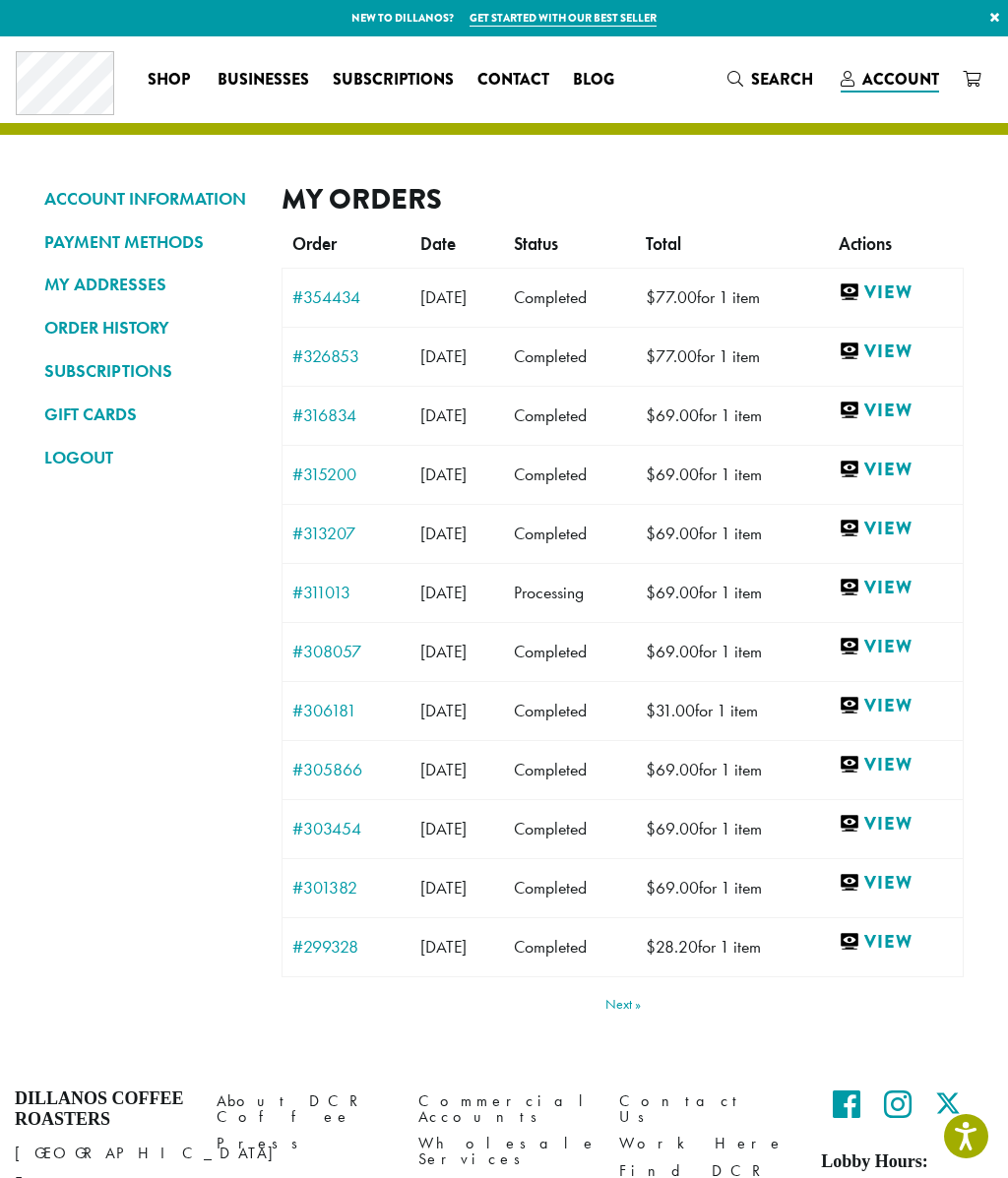 click on "View" at bounding box center [896, 292] 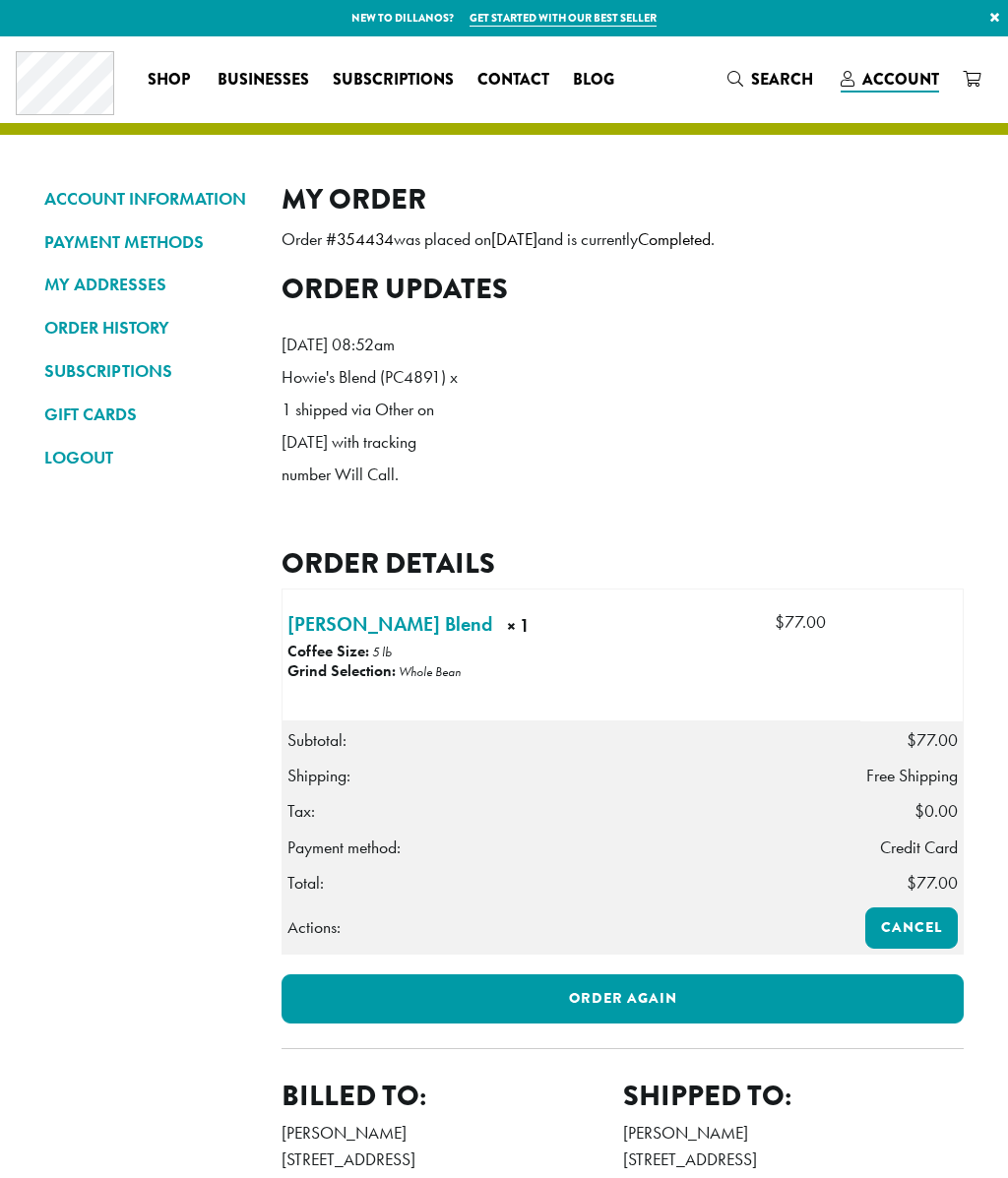 scroll, scrollTop: 0, scrollLeft: 0, axis: both 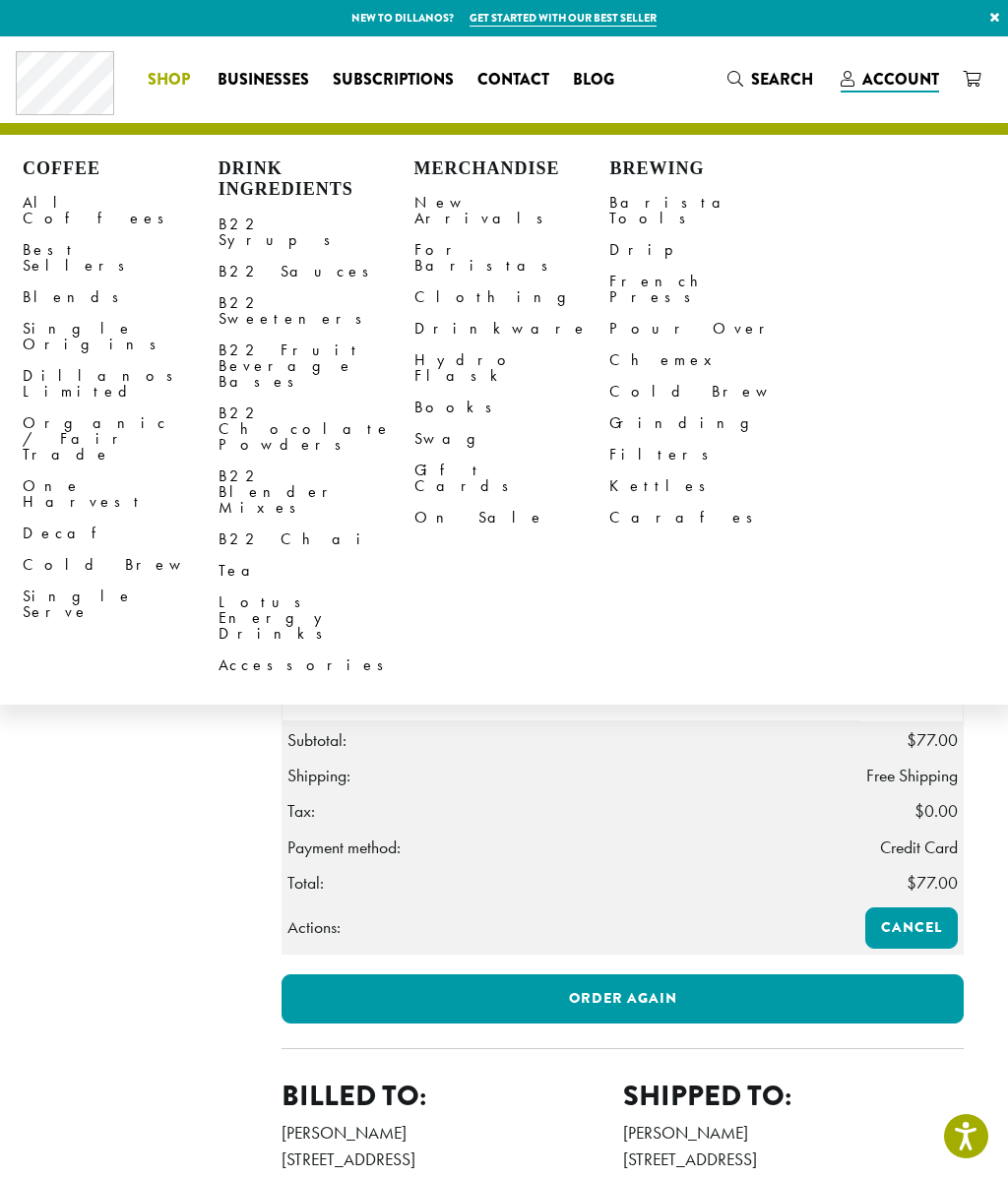 click on "Best Sellers" at bounding box center (120, 258) 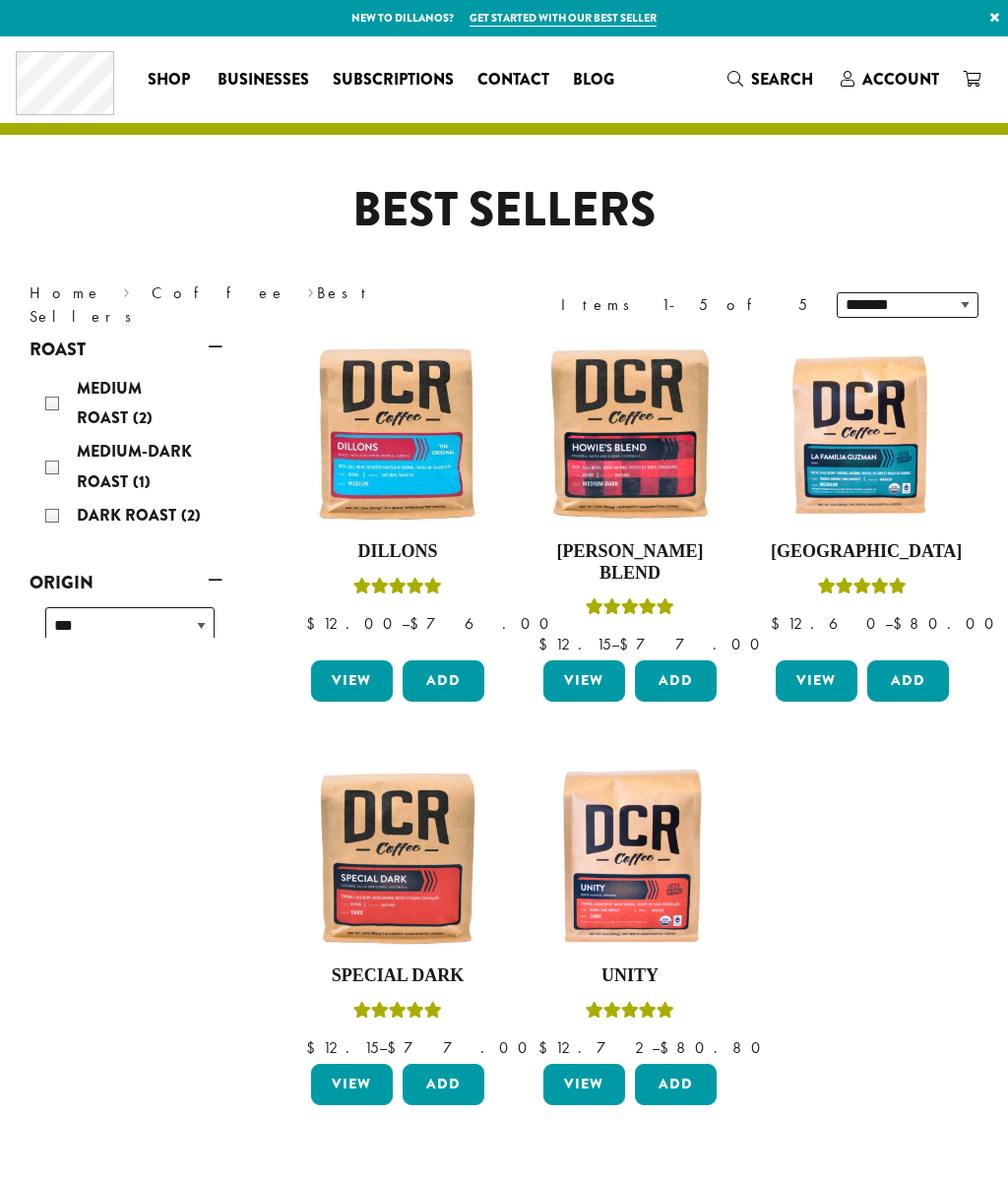 scroll, scrollTop: 0, scrollLeft: 0, axis: both 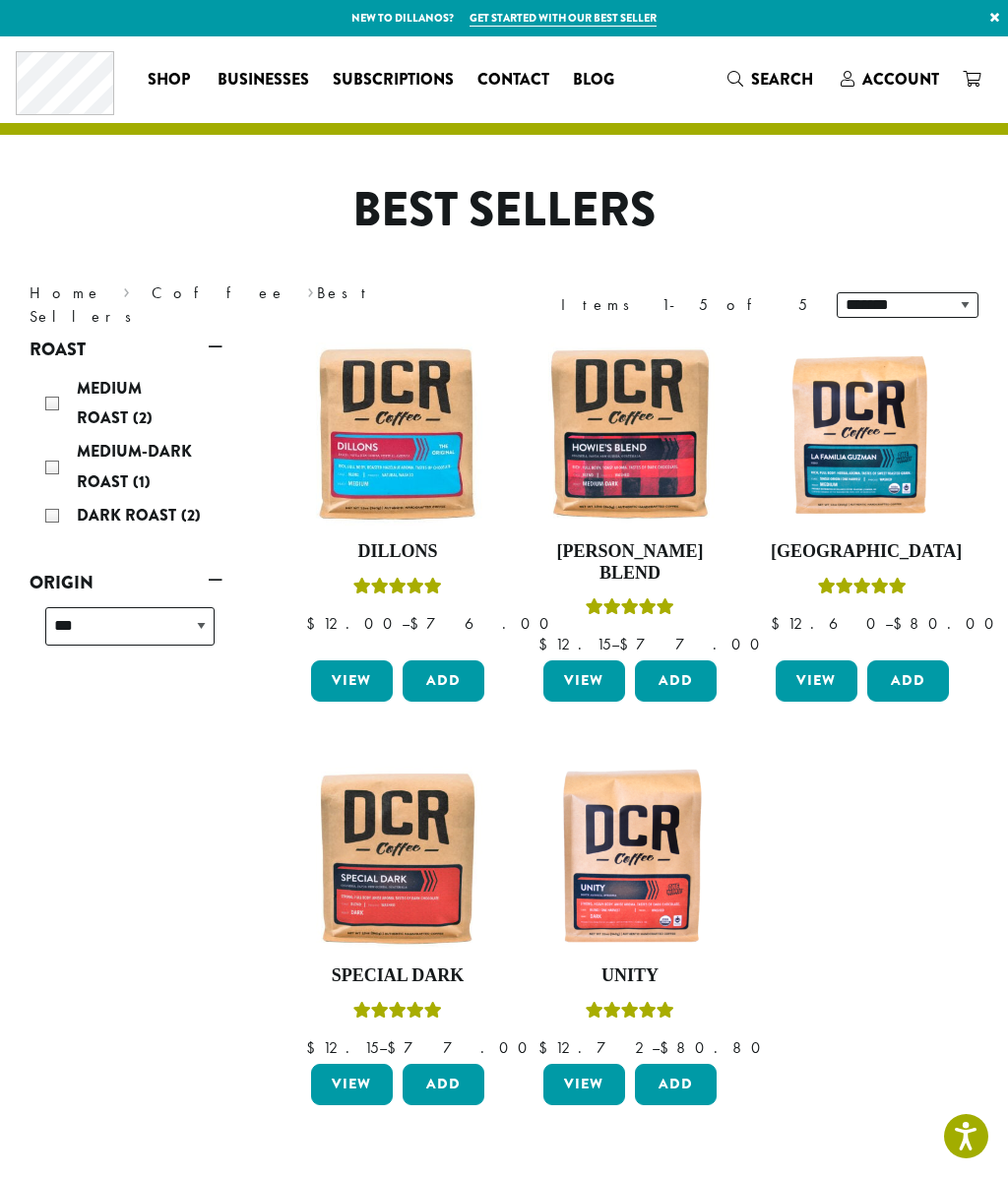 click at bounding box center (630, 434) 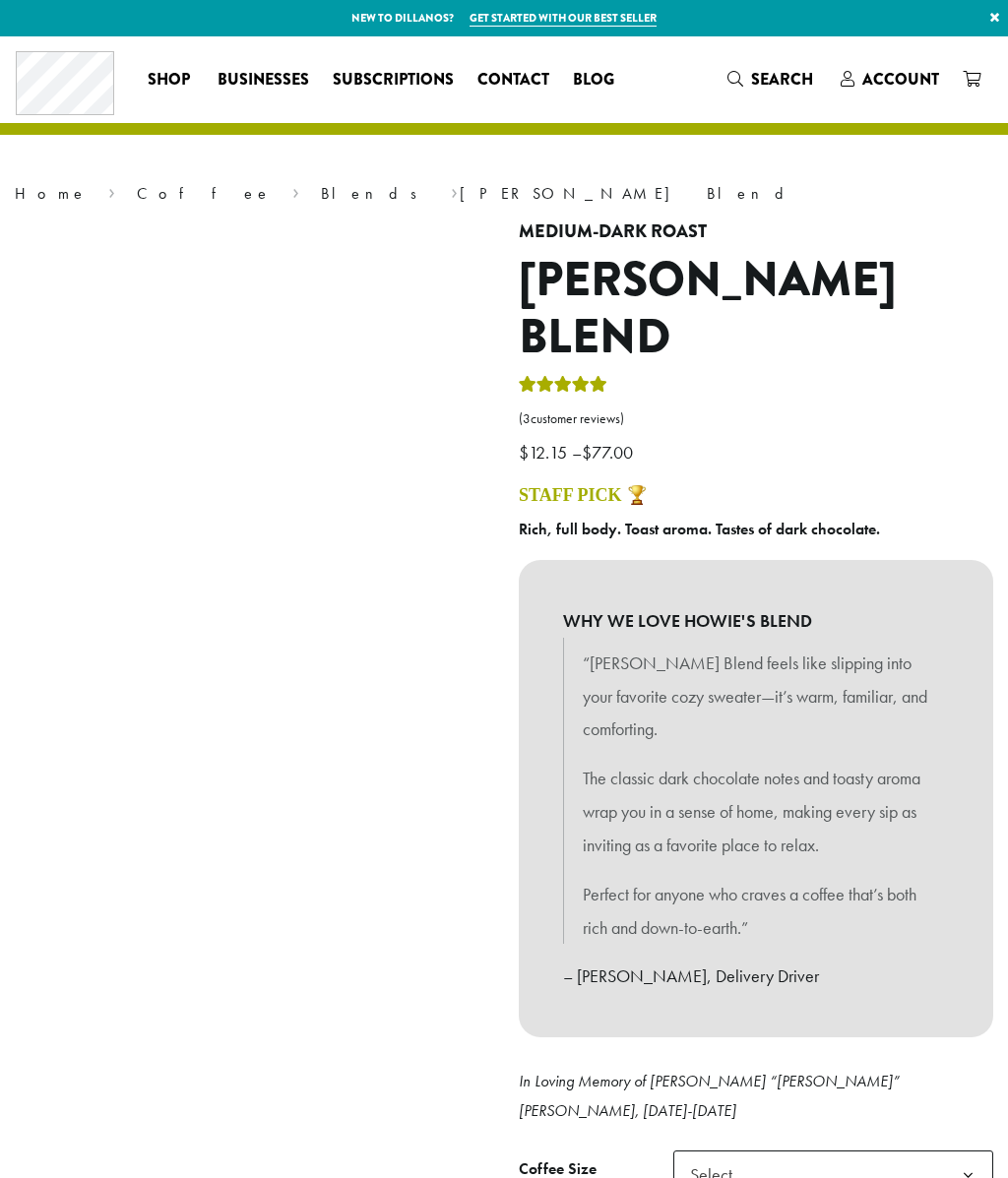 scroll, scrollTop: 0, scrollLeft: 0, axis: both 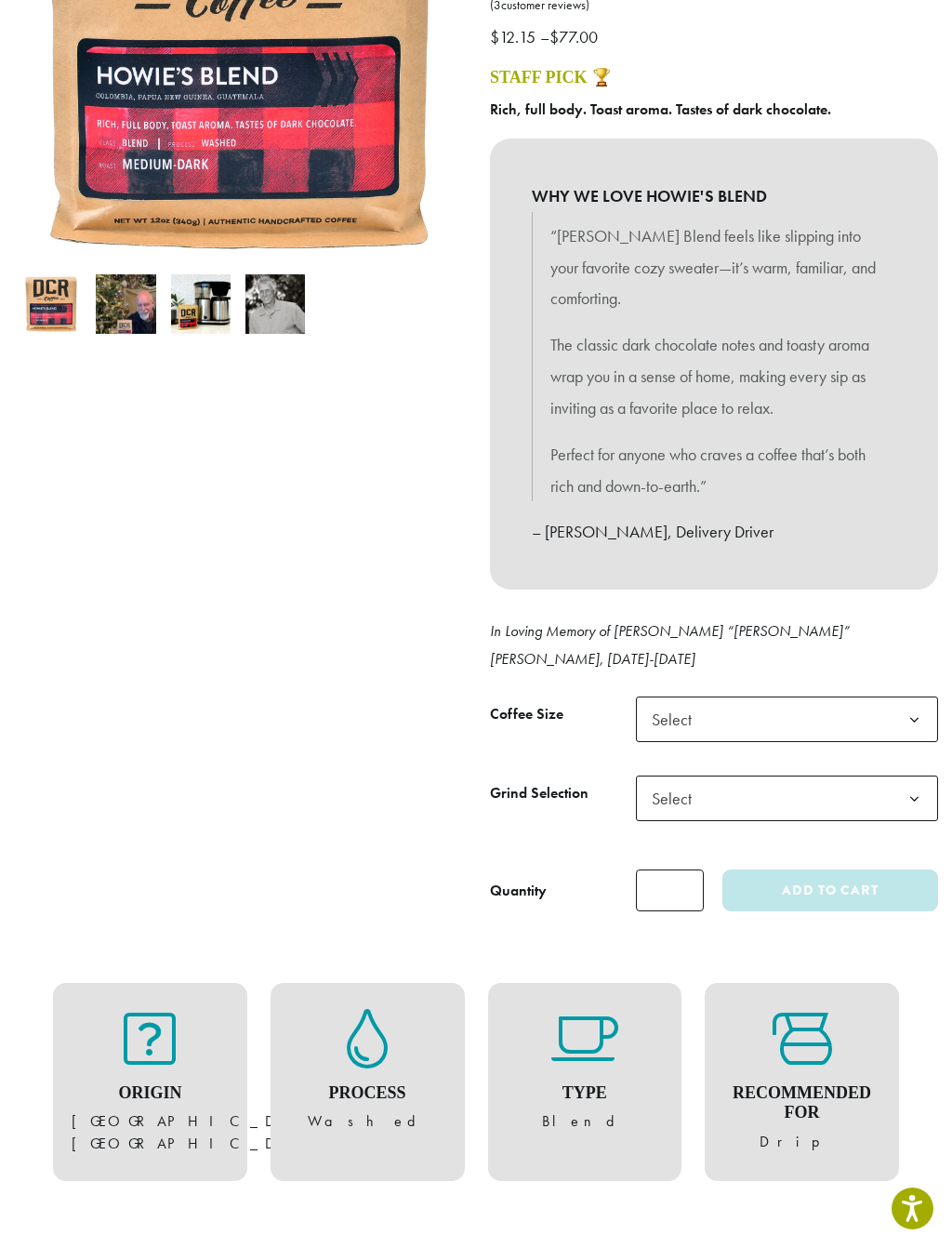 click on "Select" 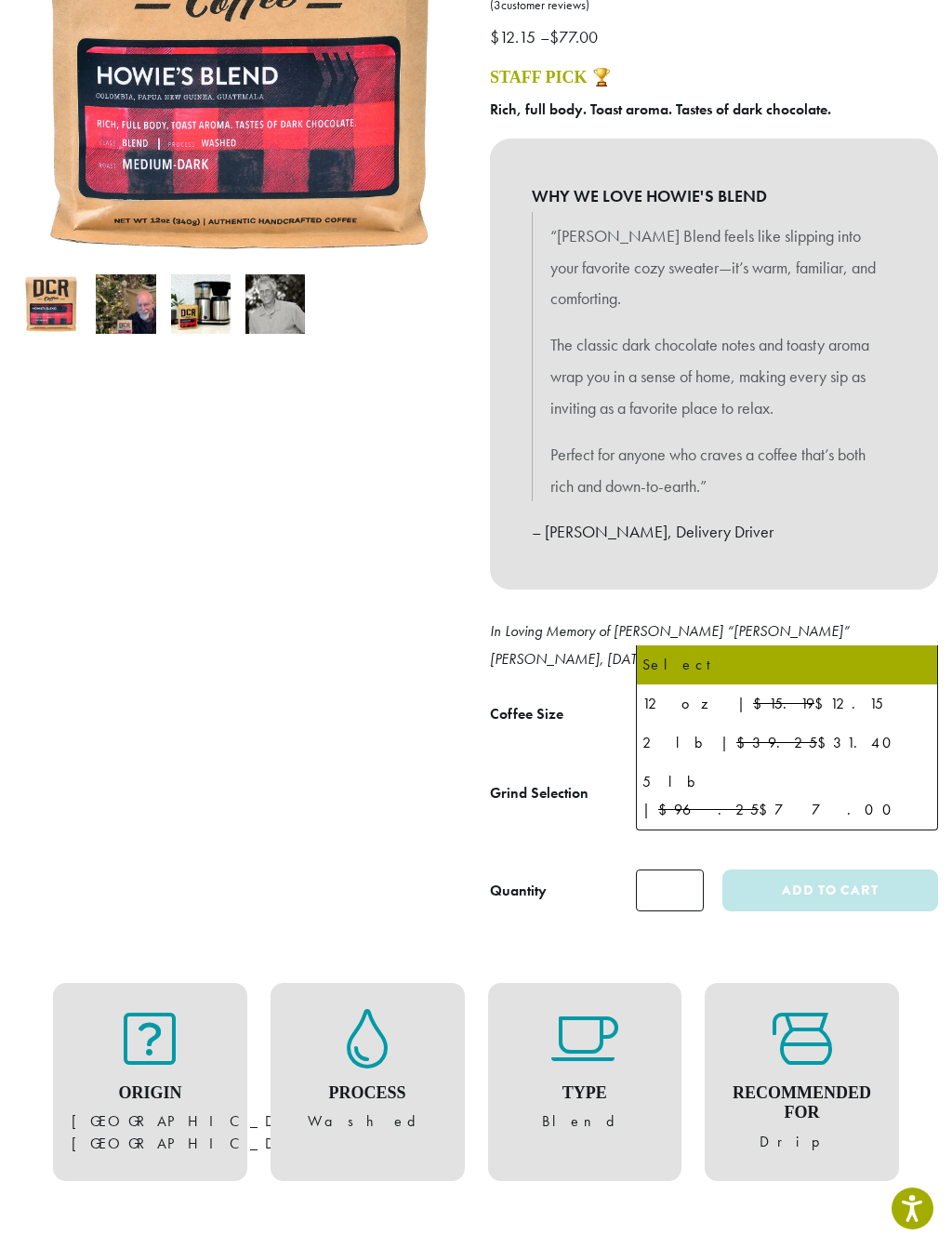 select on "**********" 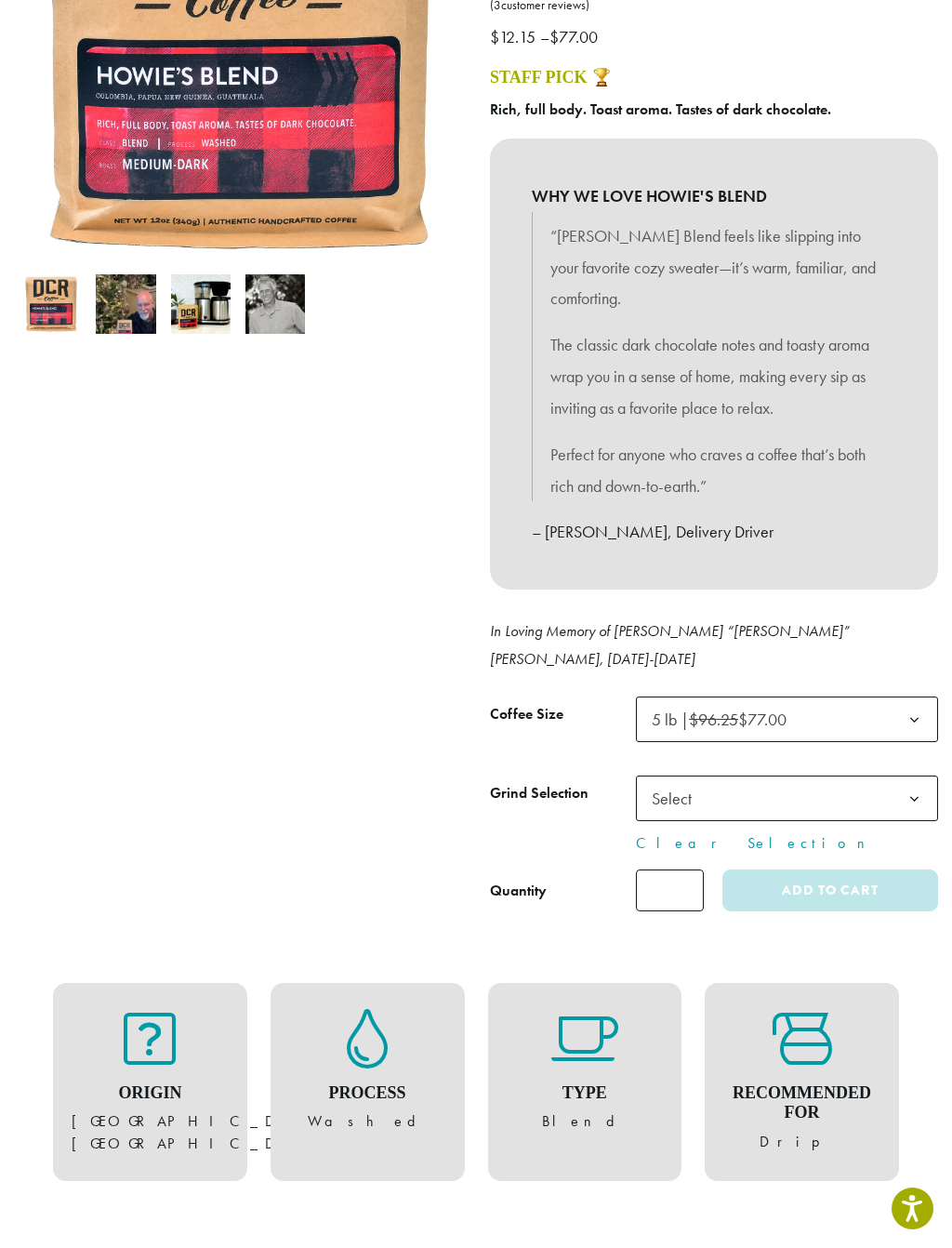 click on "Select" 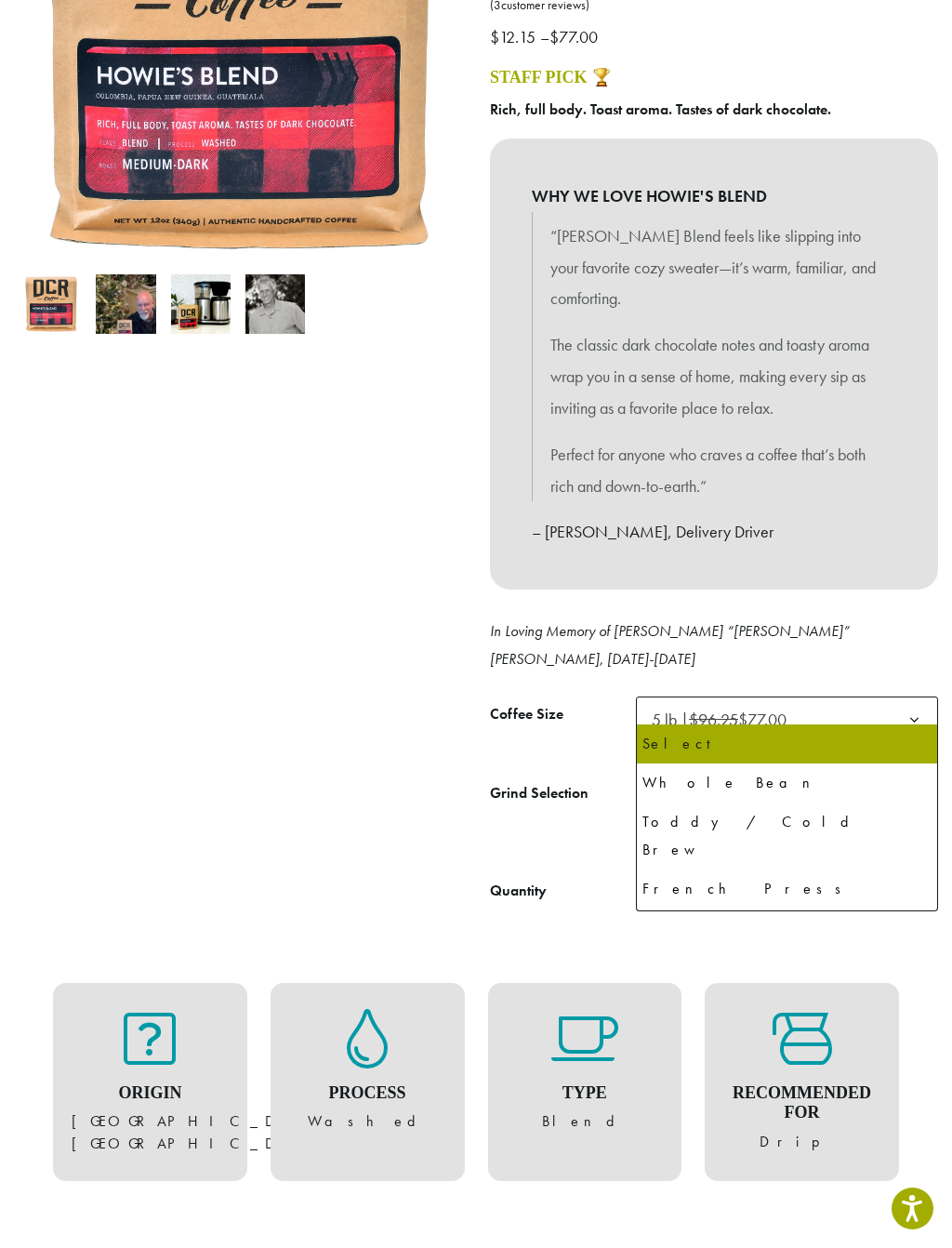 select on "**********" 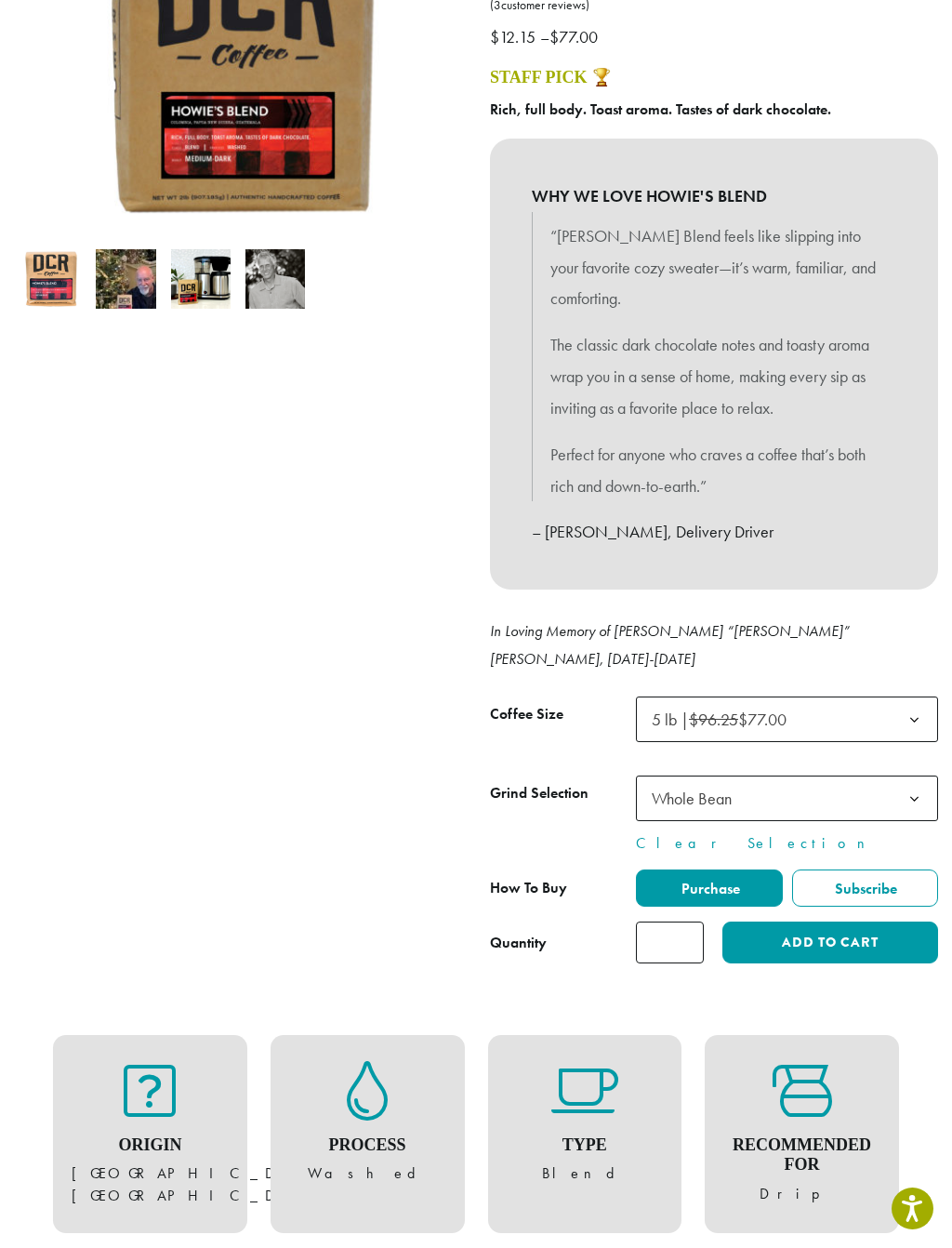 click on "Purchase" 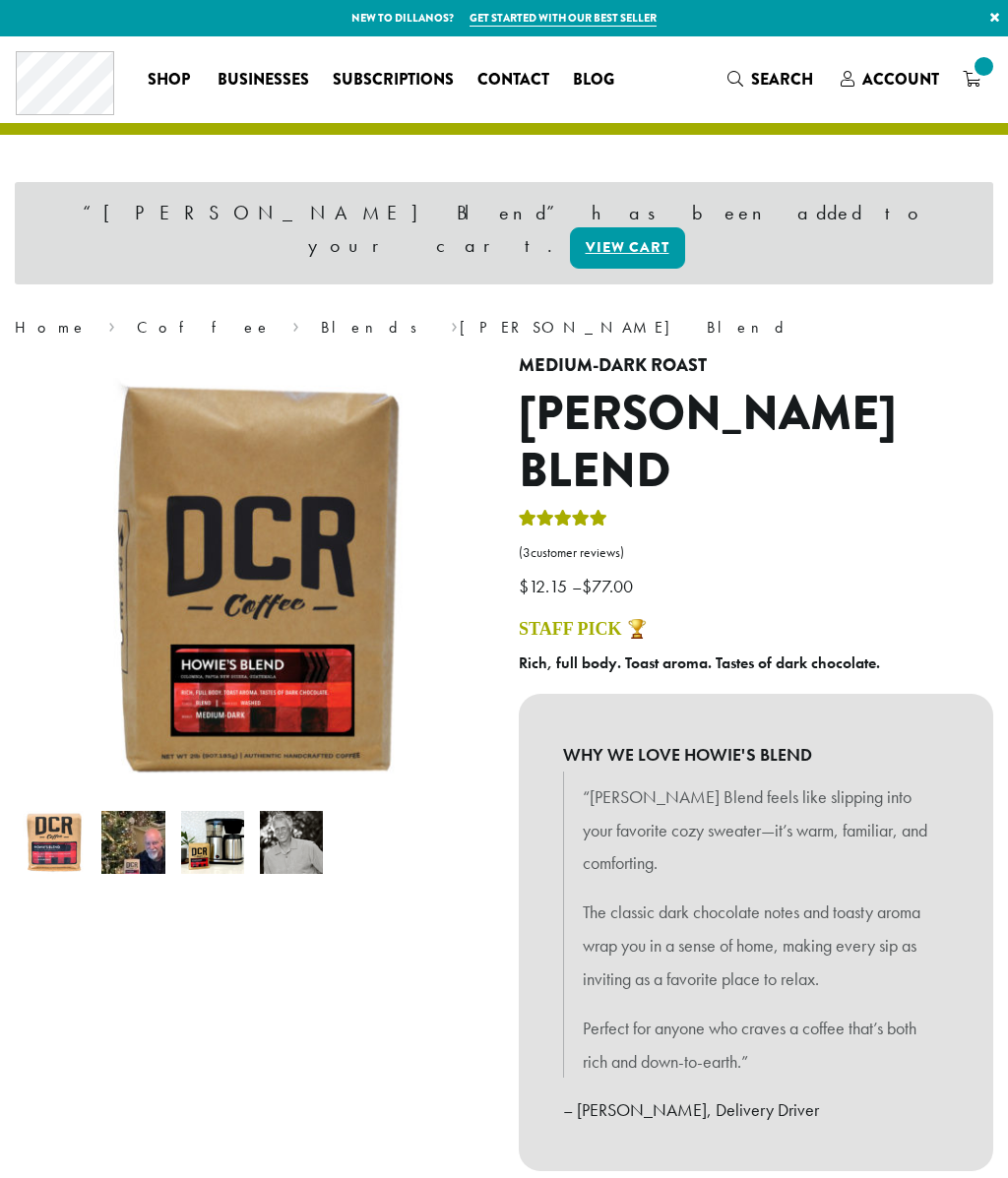 scroll, scrollTop: 0, scrollLeft: 0, axis: both 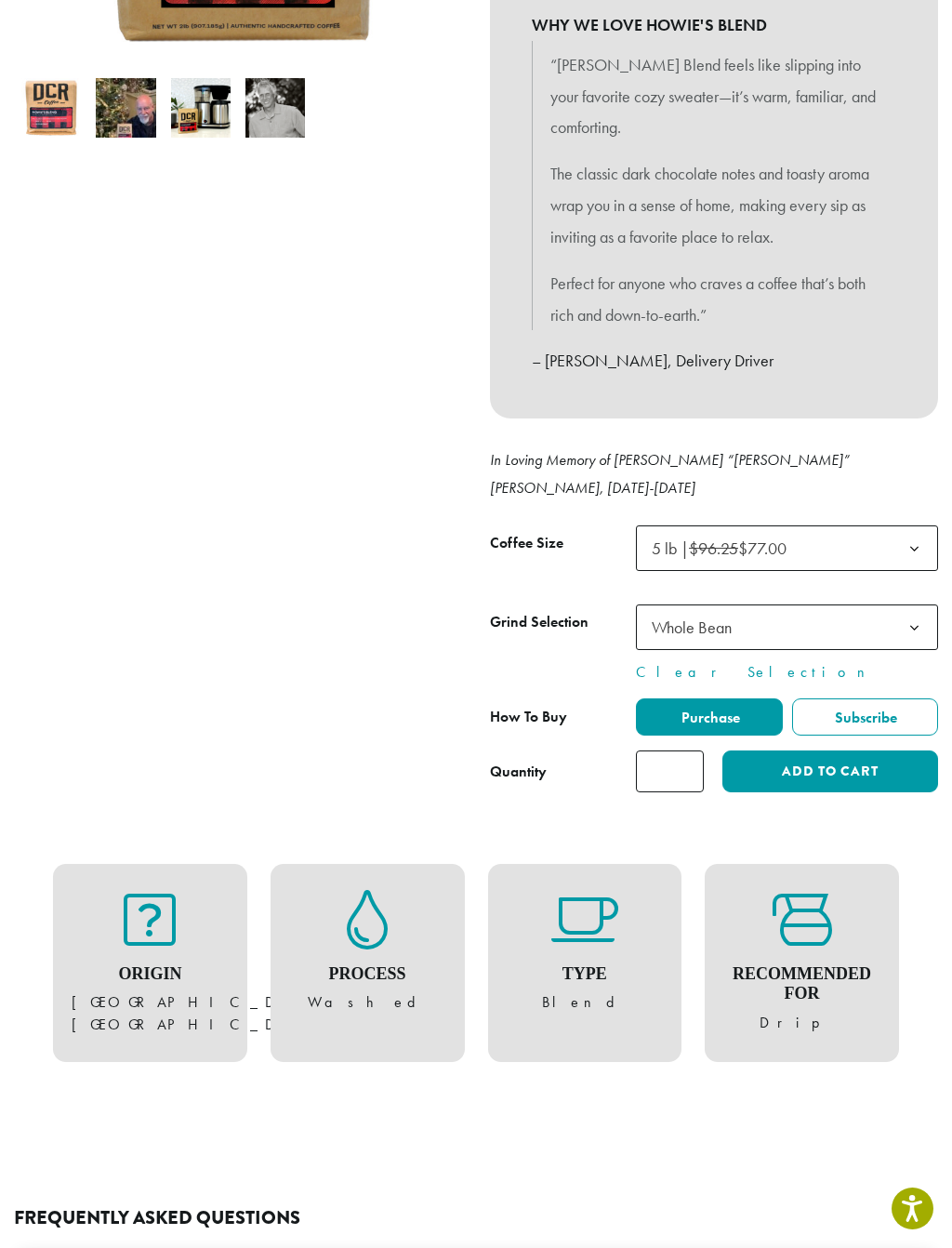 click on "Add to cart" 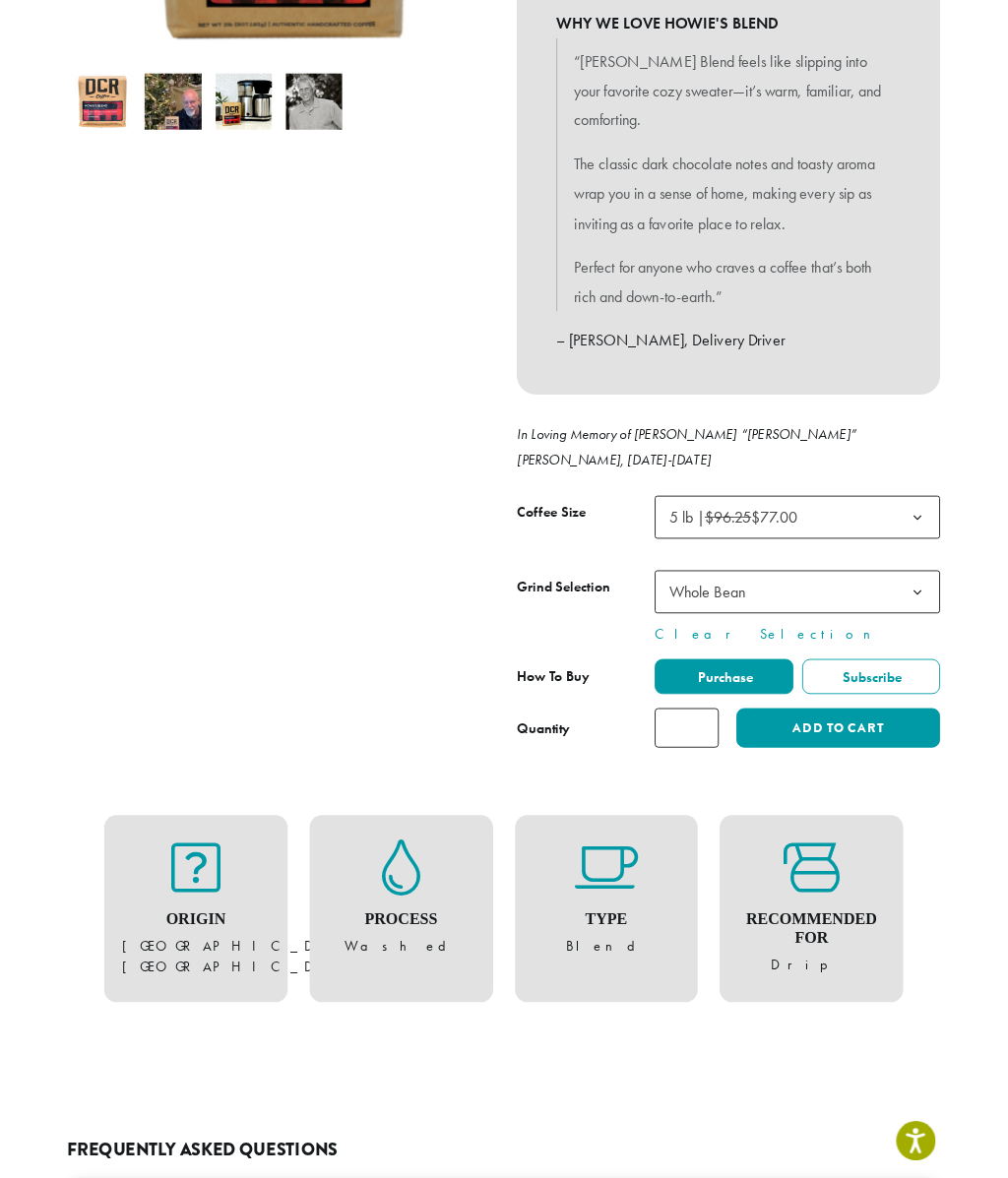 scroll, scrollTop: 593, scrollLeft: 0, axis: vertical 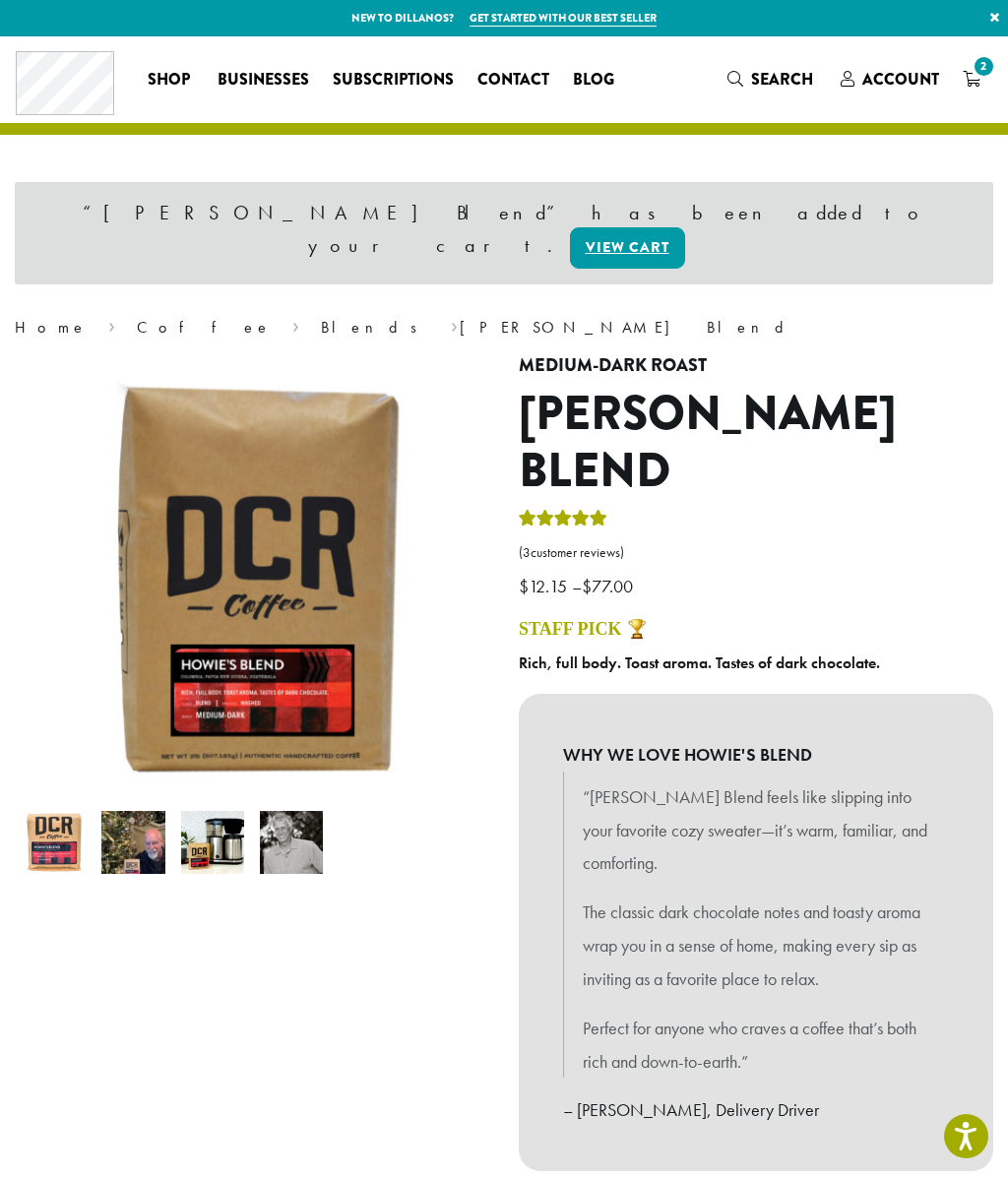 click on "View cart" at bounding box center [627, 248] 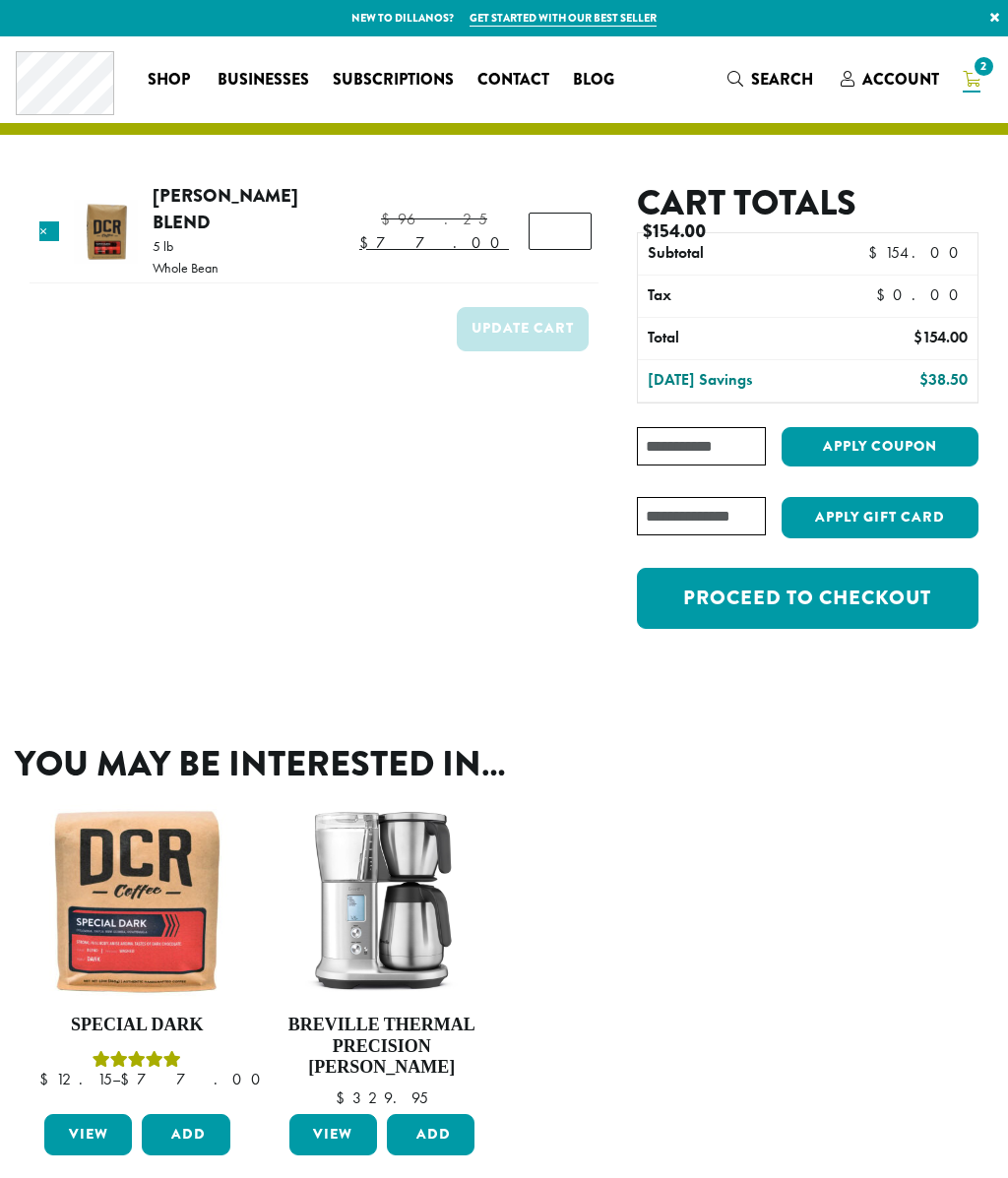 scroll, scrollTop: 0, scrollLeft: 0, axis: both 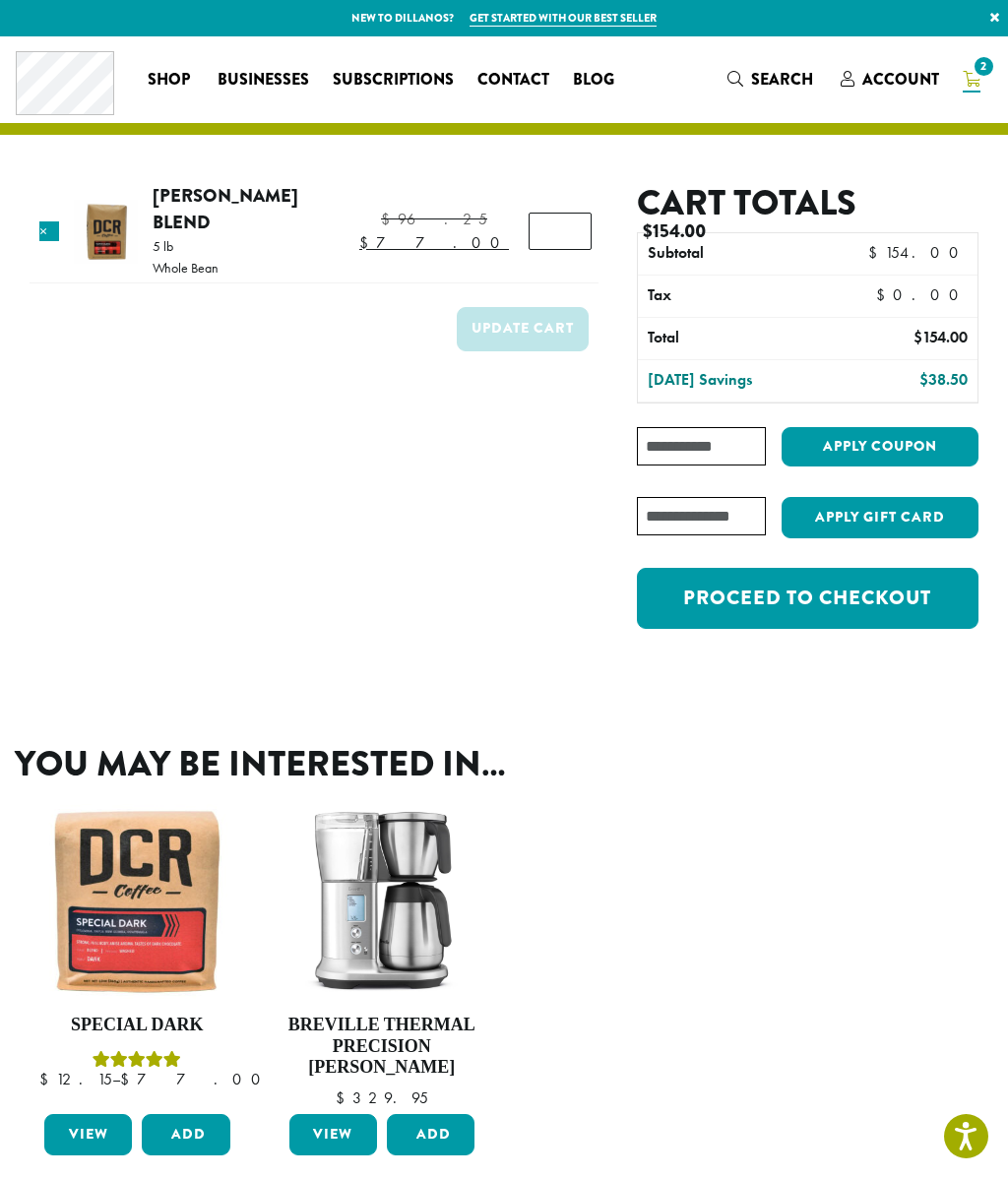 click on "*" at bounding box center (560, 231) 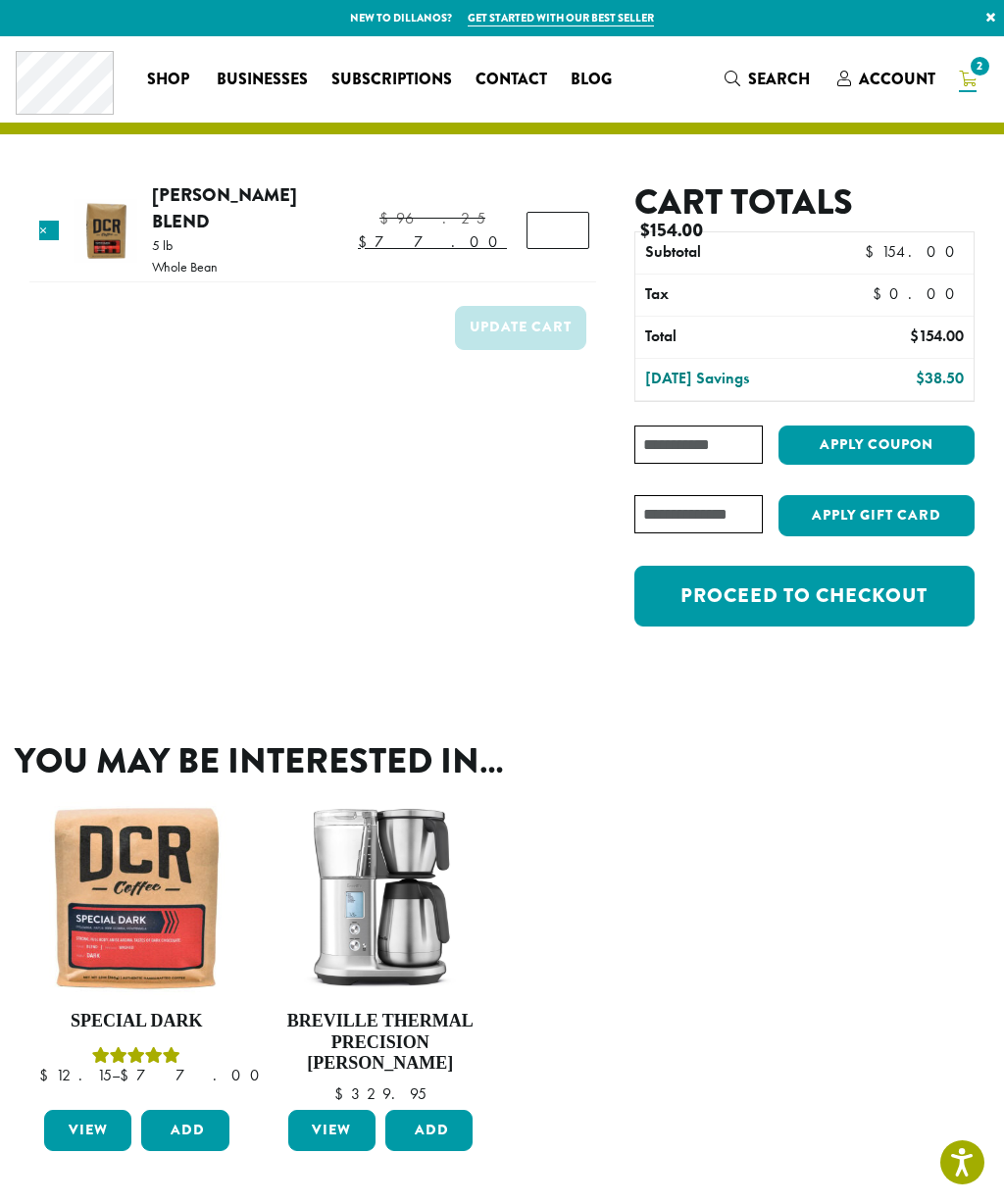 click on "*" at bounding box center (558, 230) 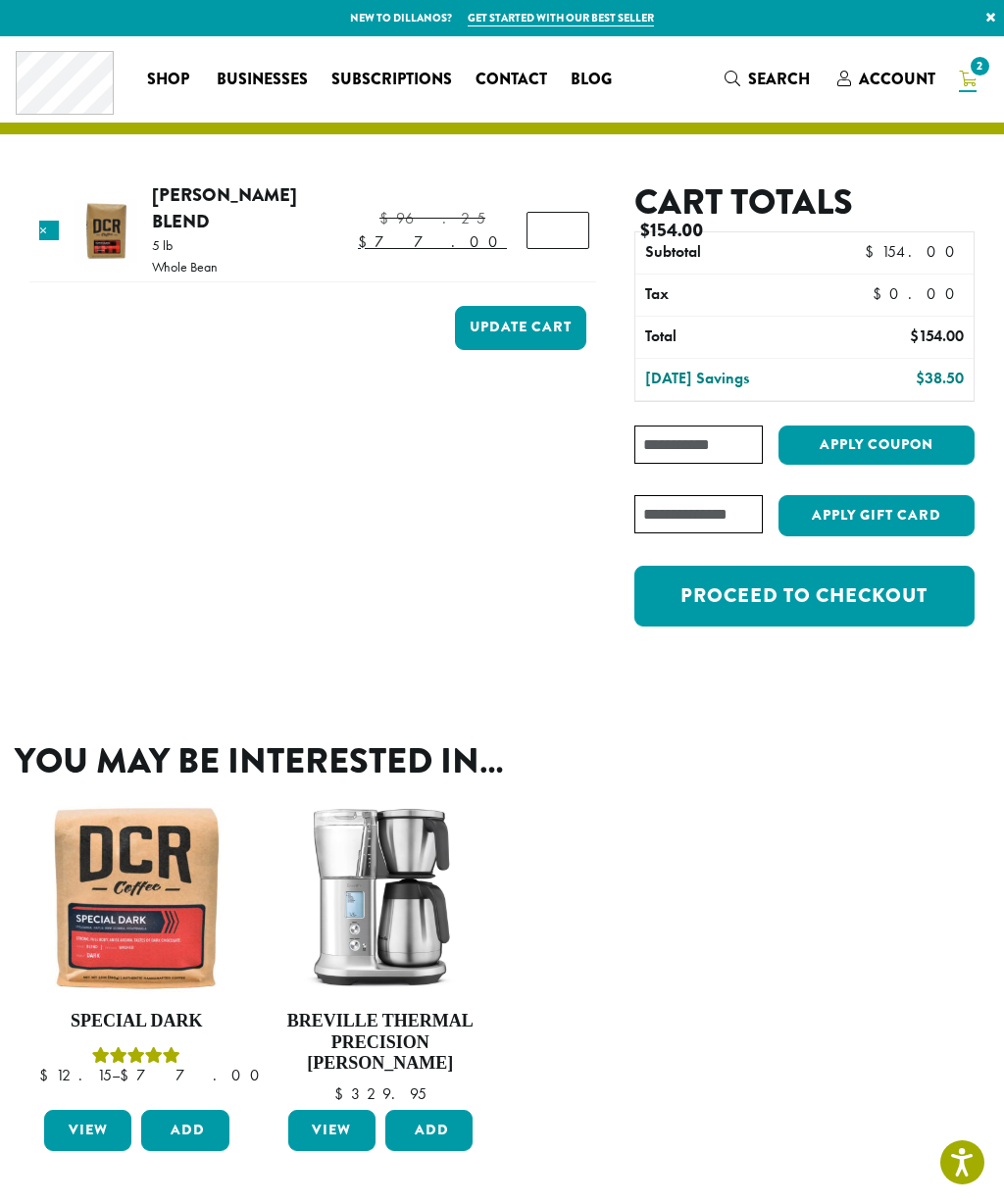 type on "*" 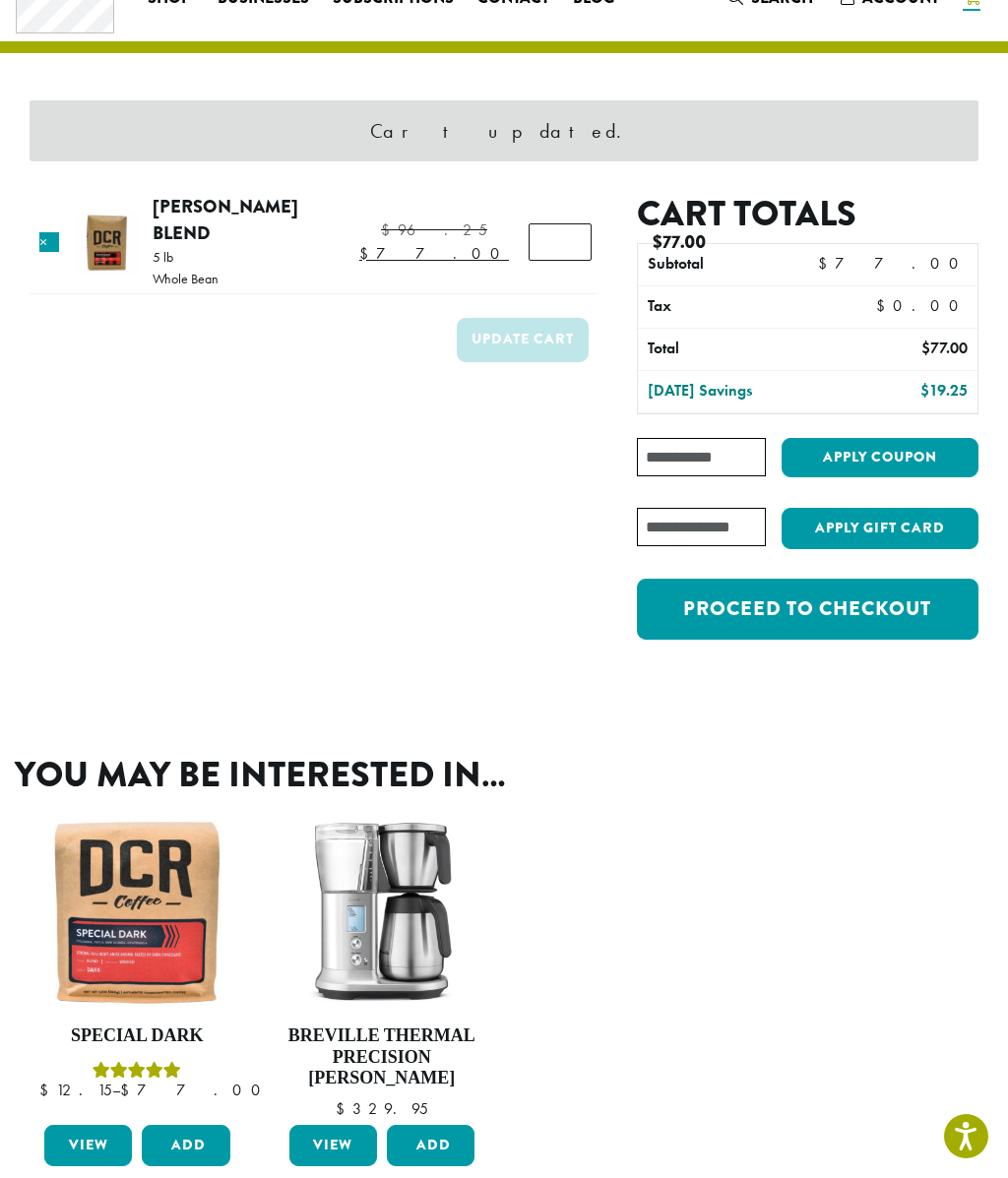scroll, scrollTop: 83, scrollLeft: 0, axis: vertical 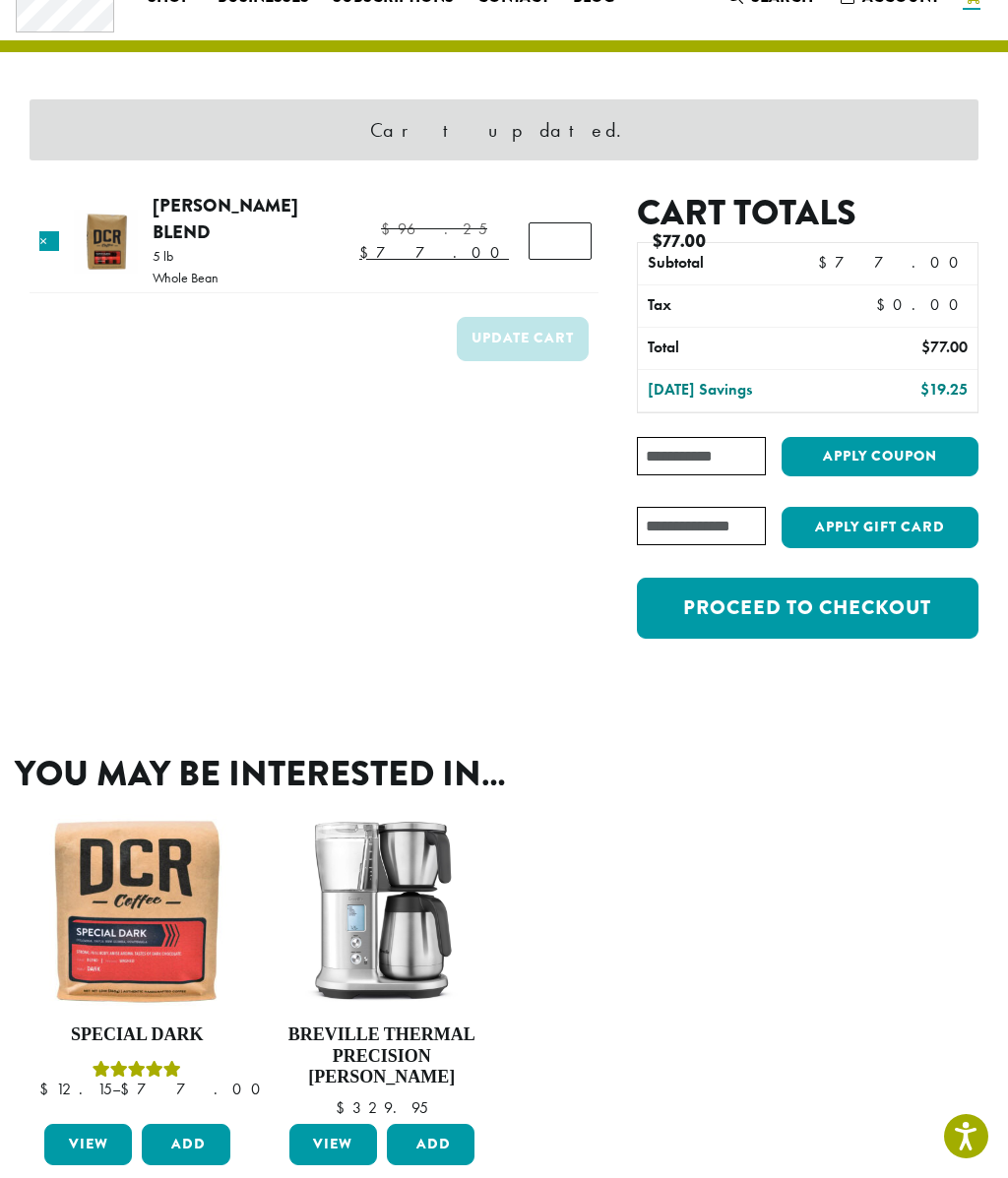 click on "Proceed to checkout" at bounding box center (807, 608) 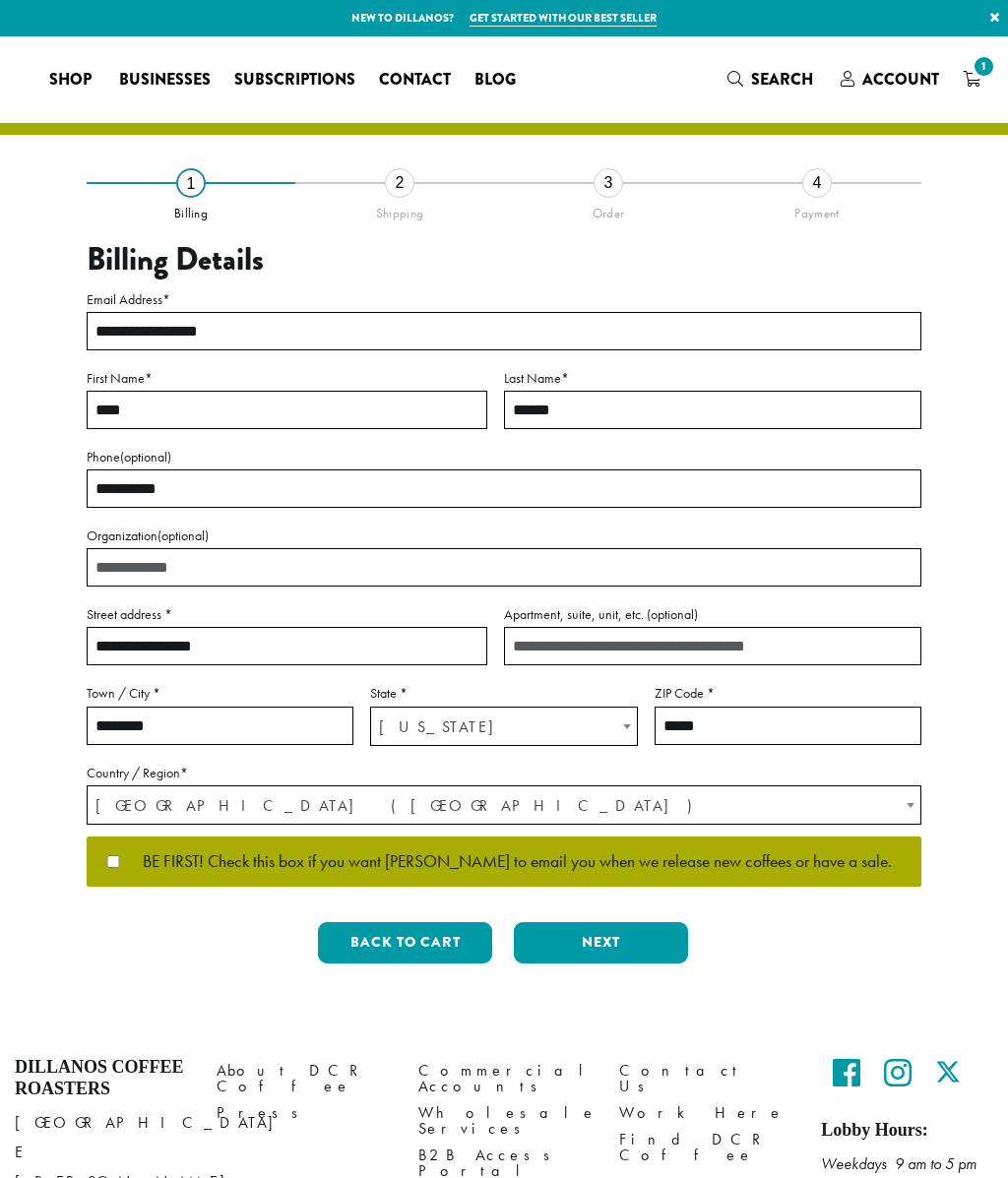 select on "**" 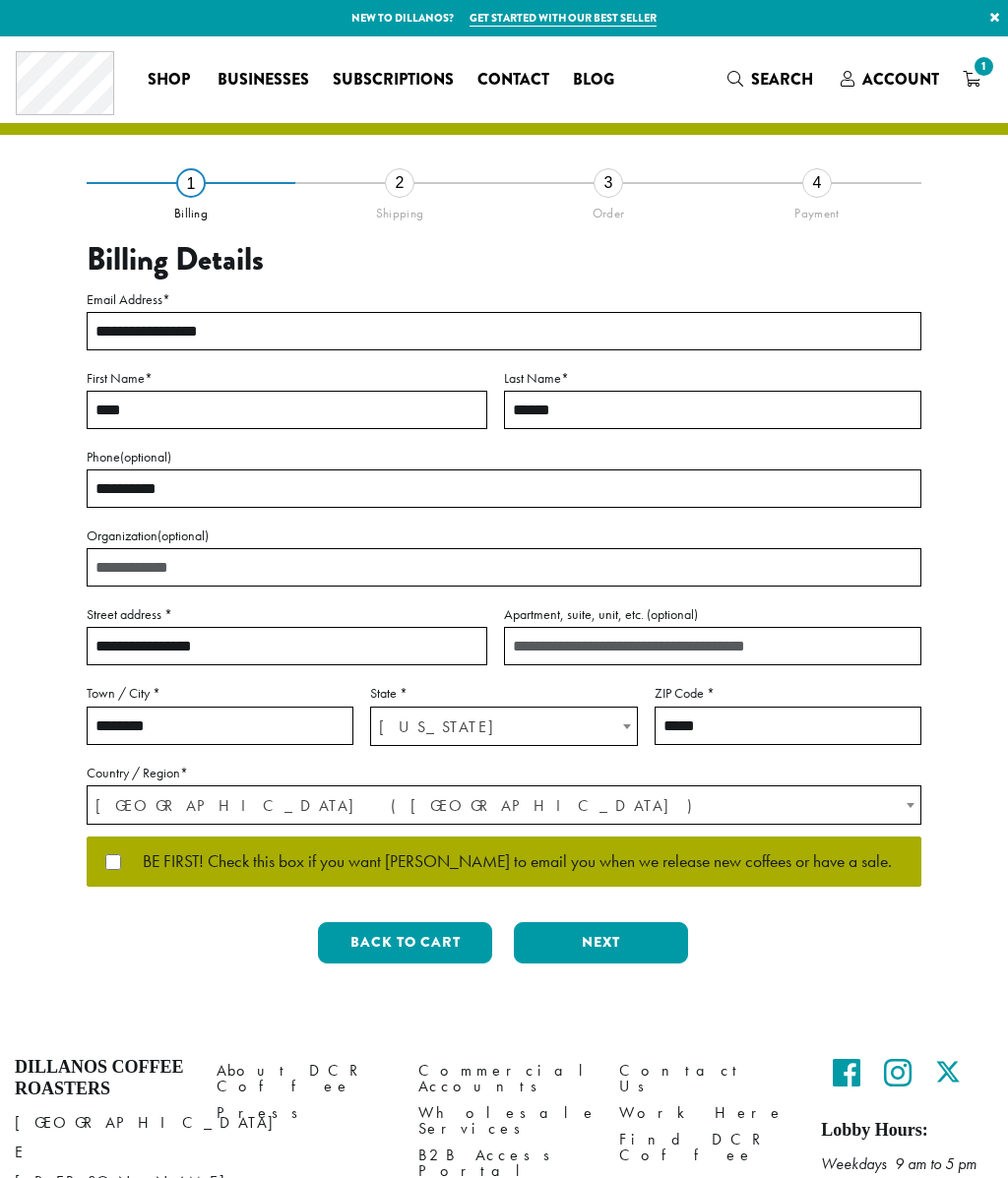 scroll, scrollTop: 0, scrollLeft: 0, axis: both 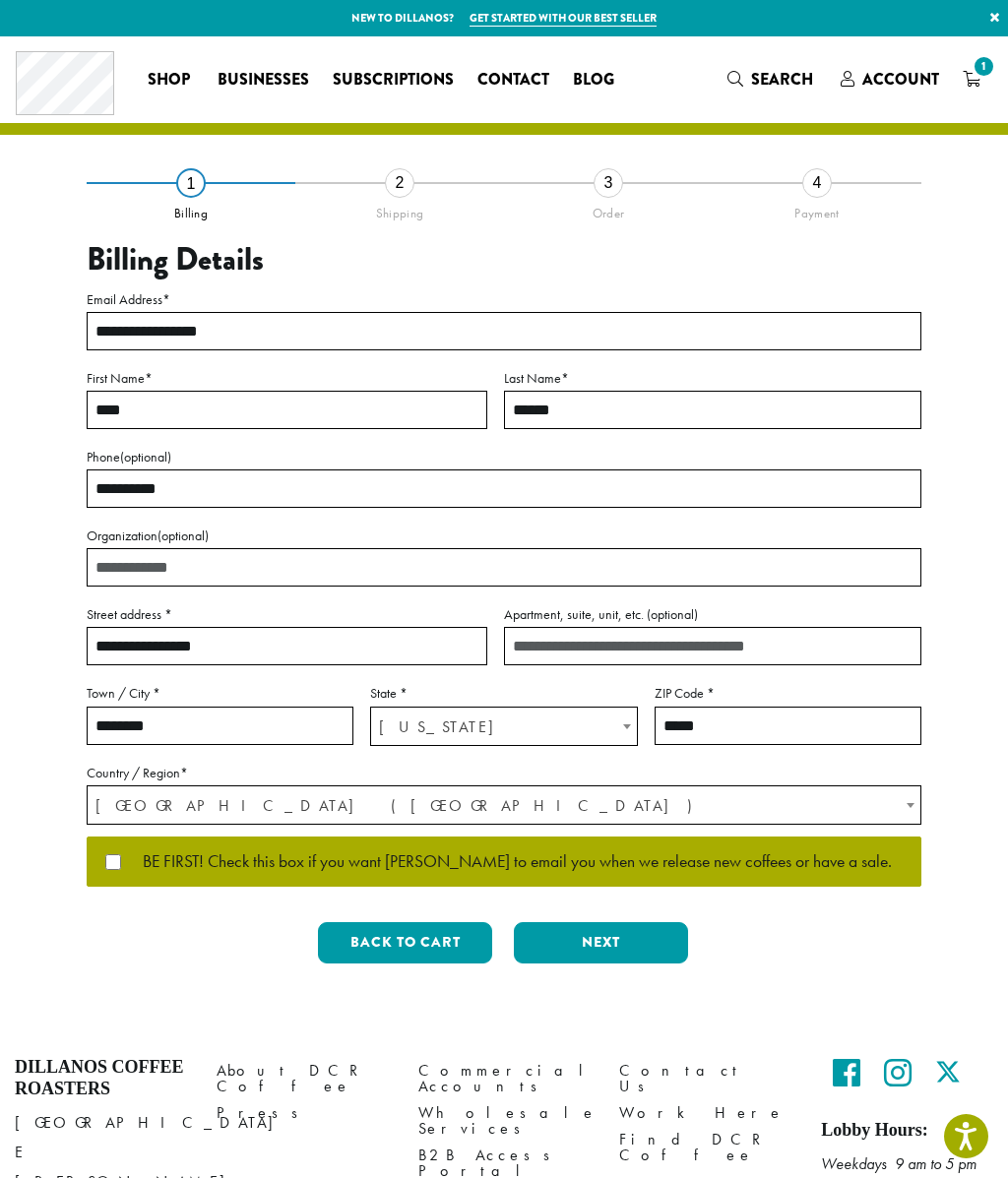 click on "Next" at bounding box center [600, 943] 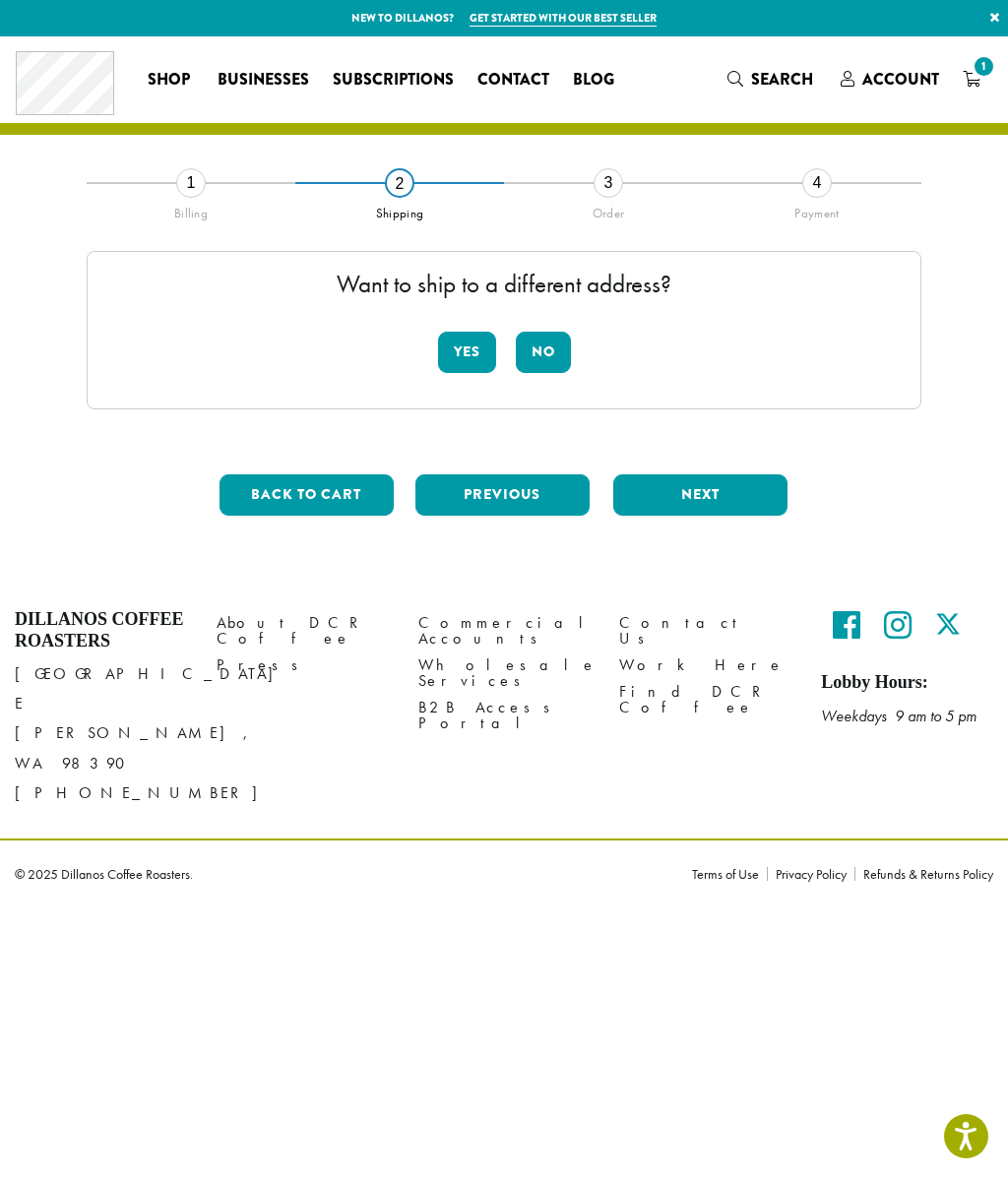 click on "Yes" at bounding box center (467, 352) 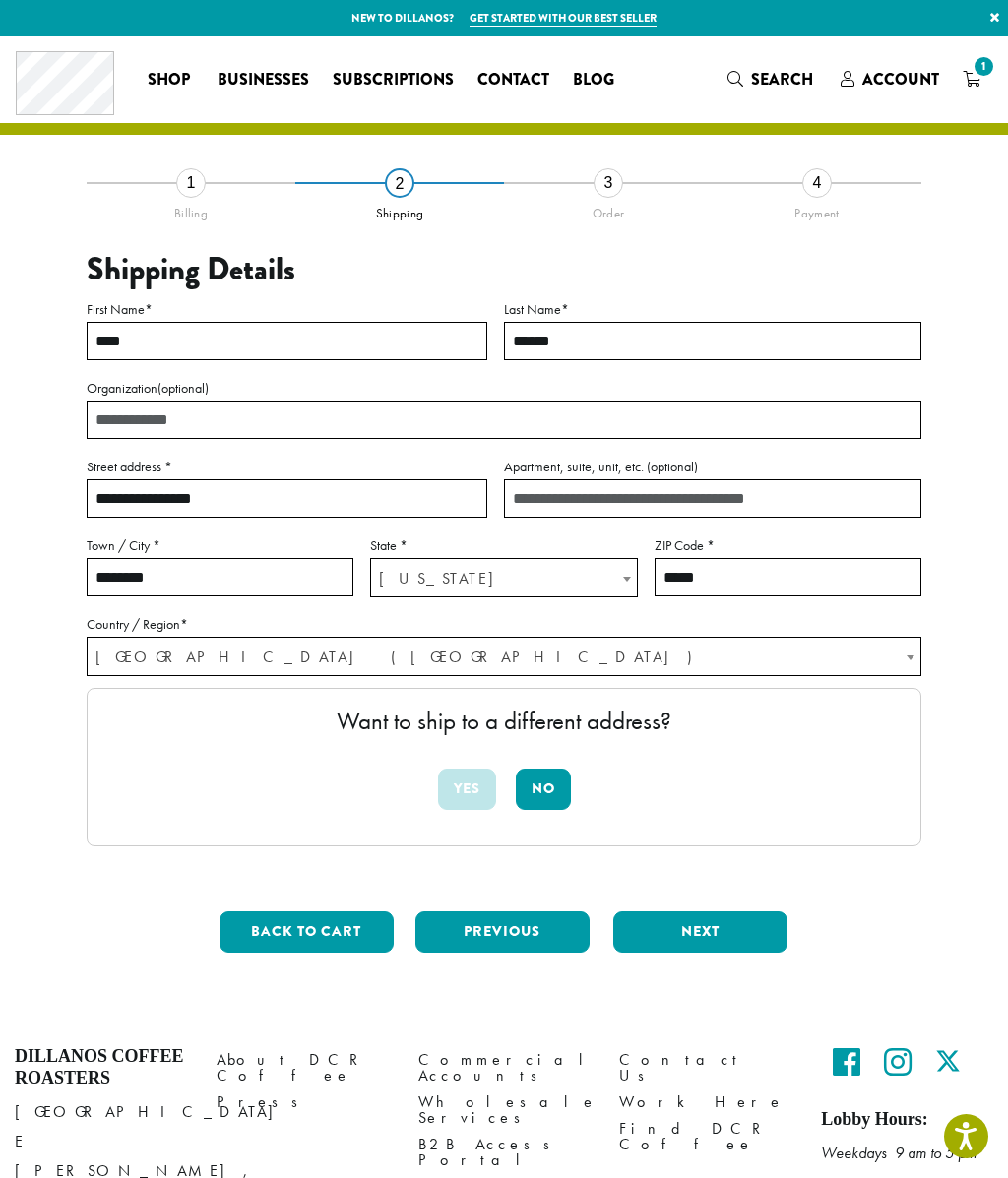 click on "No" at bounding box center [543, 789] 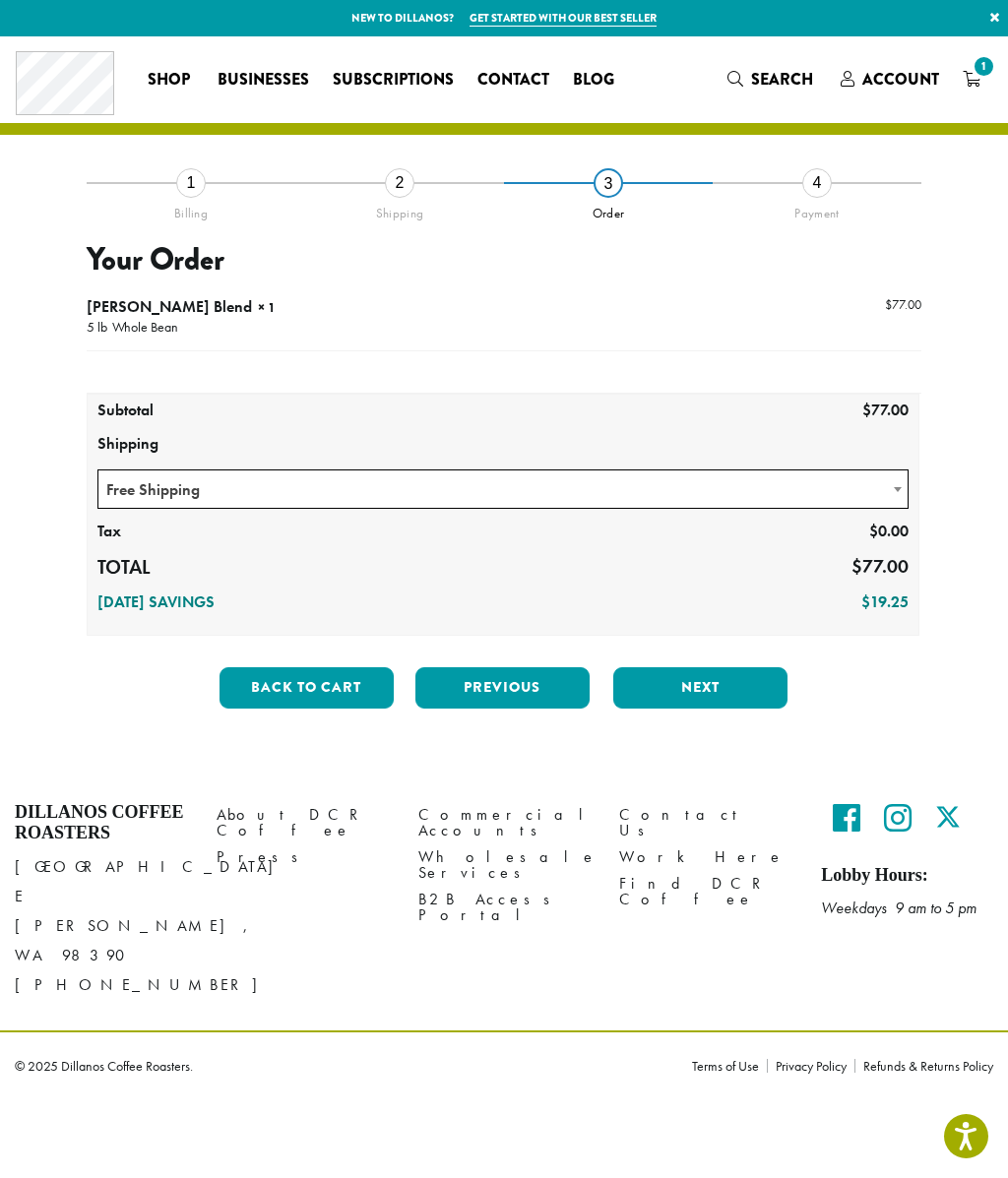 click on "Free Shipping" at bounding box center [503, 489] 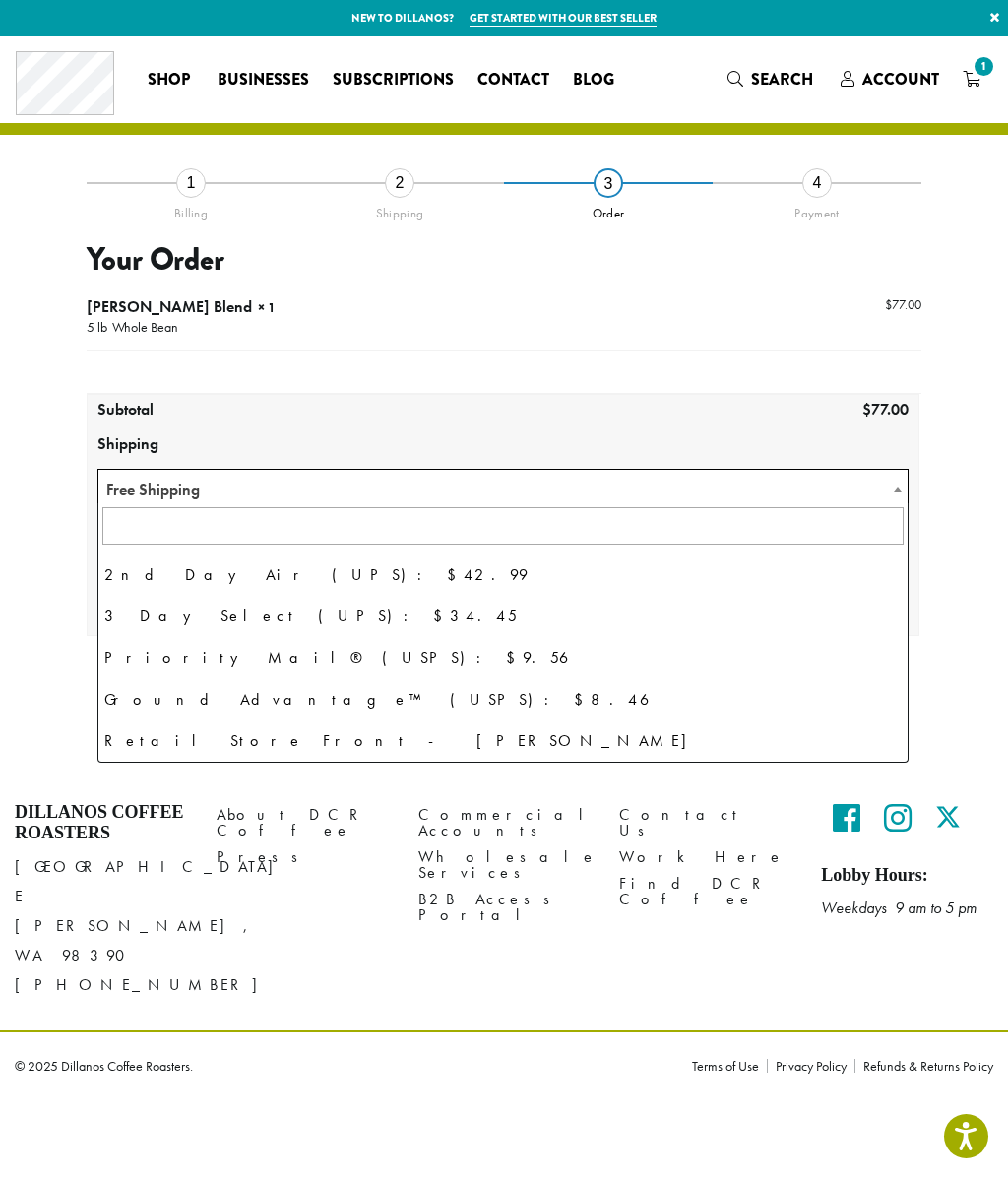 scroll, scrollTop: 134, scrollLeft: 0, axis: vertical 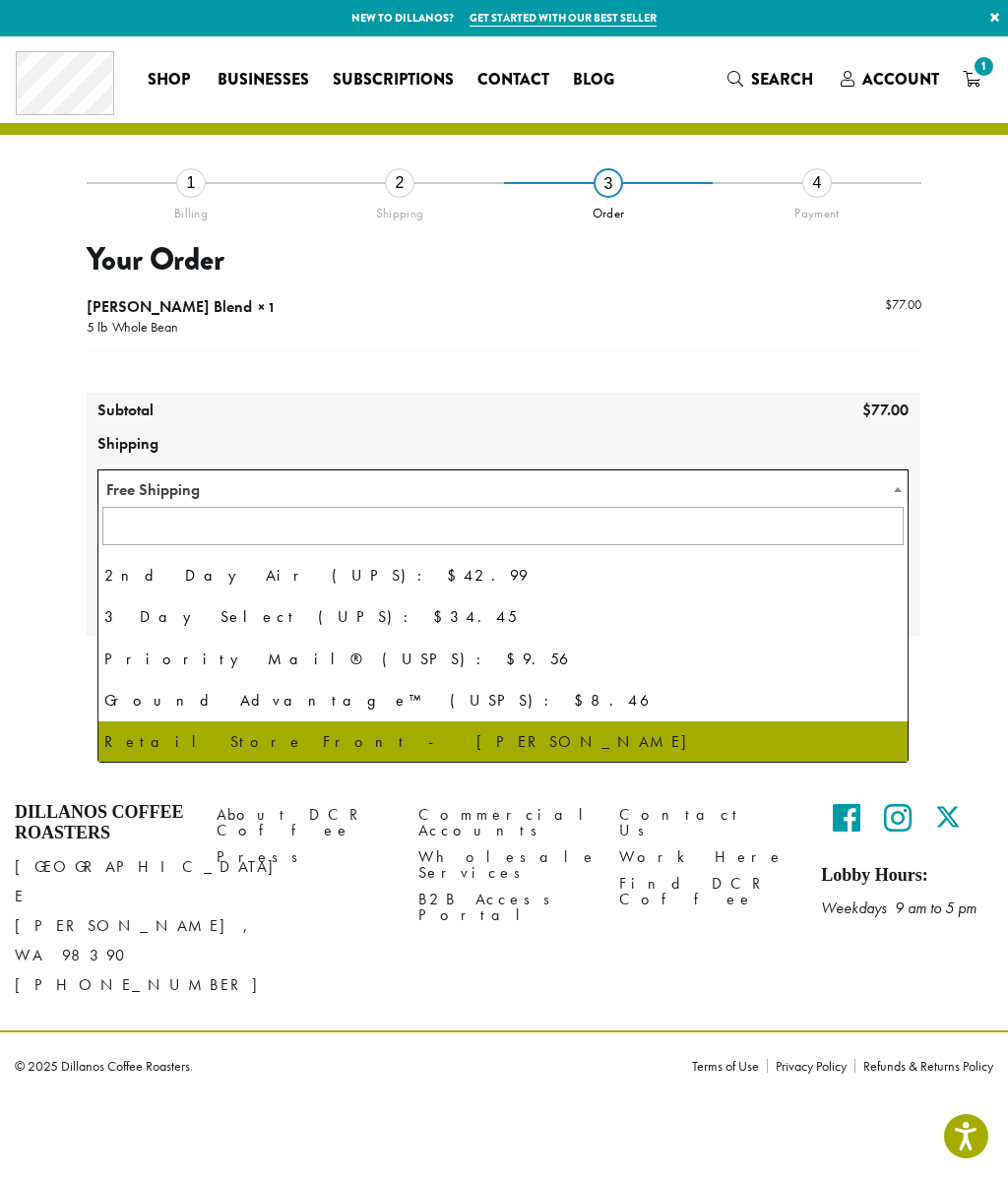 select on "**********" 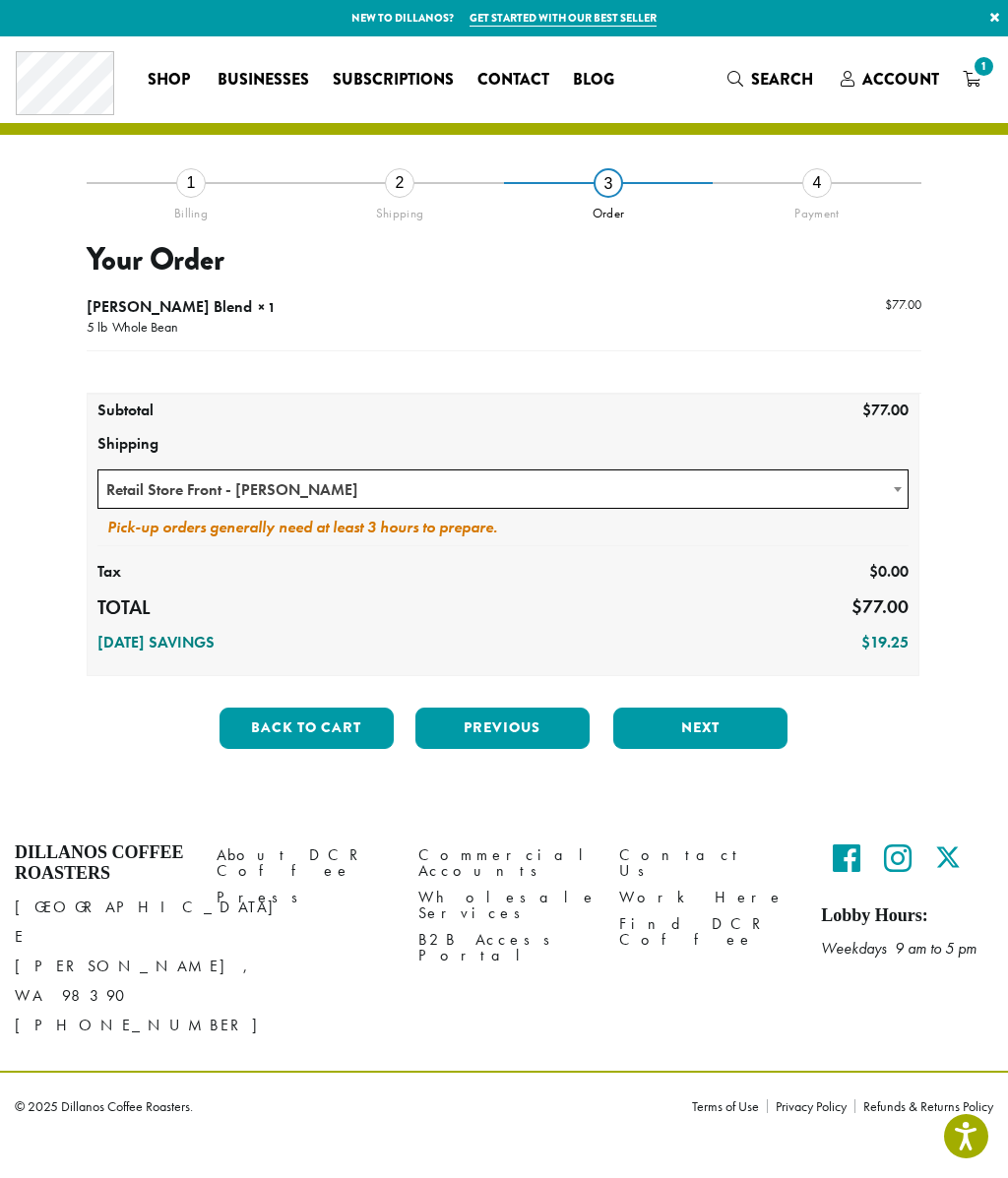 click on "Next" at bounding box center (700, 728) 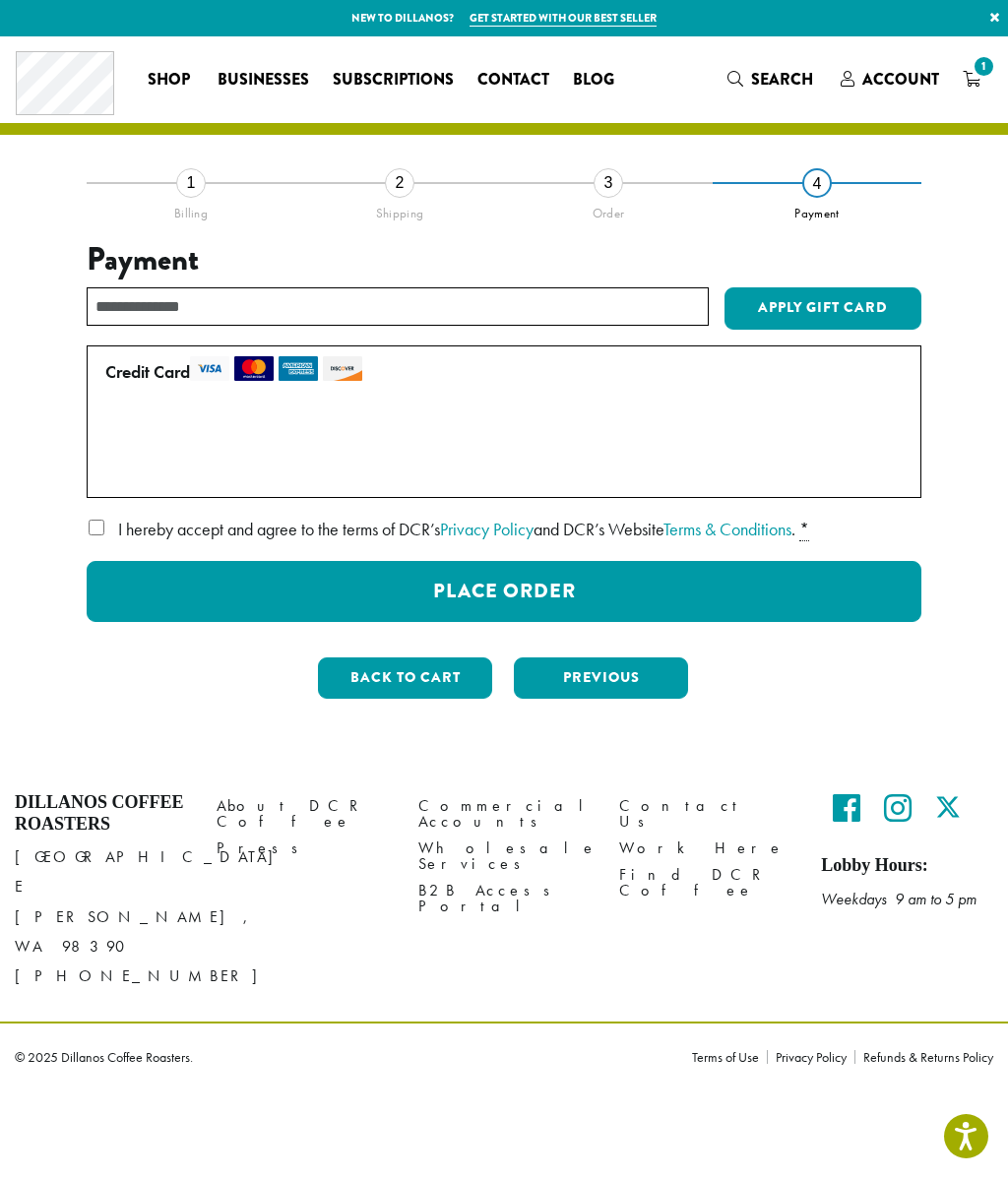click on "Place Order" at bounding box center [504, 591] 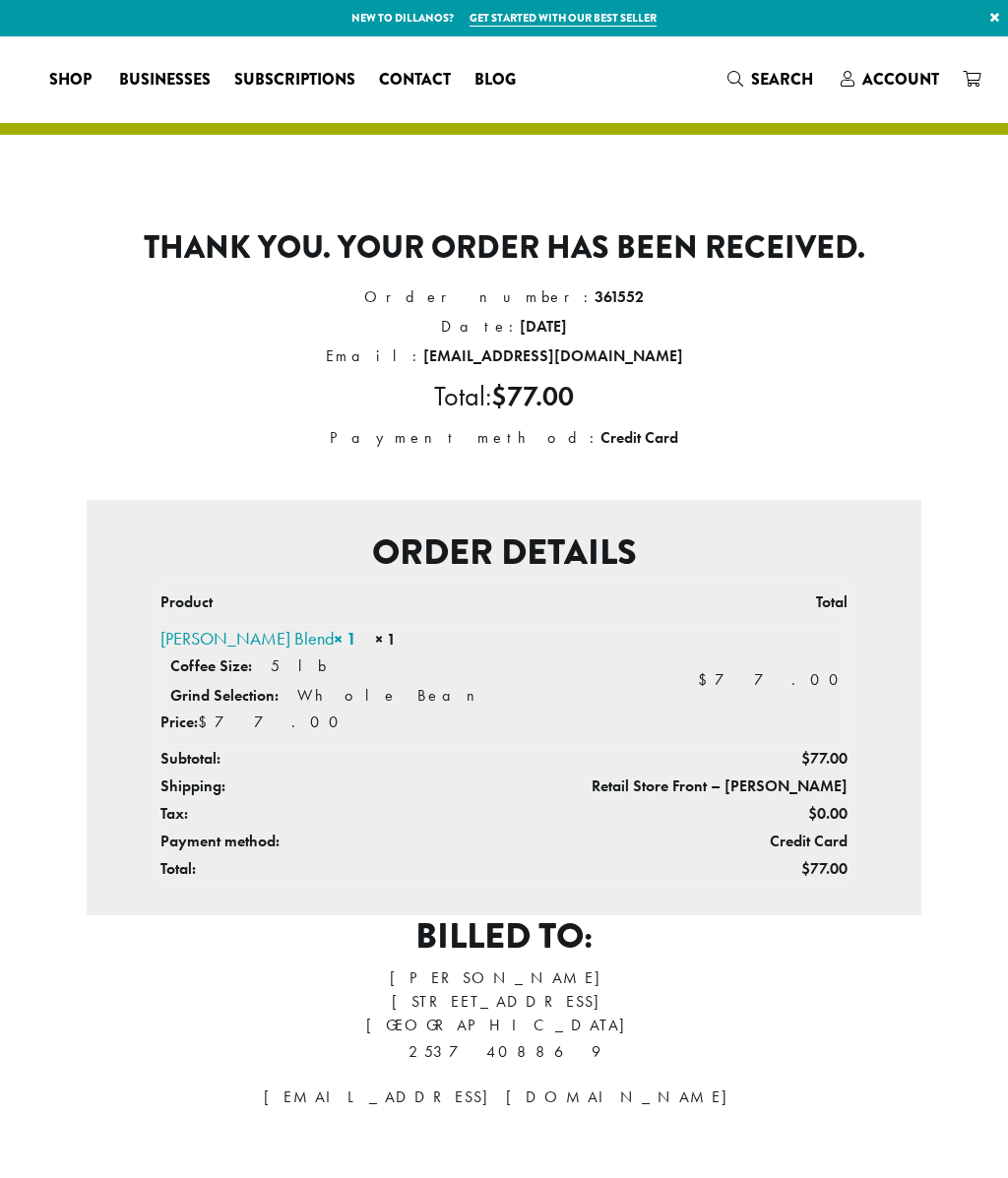 scroll, scrollTop: 0, scrollLeft: 0, axis: both 